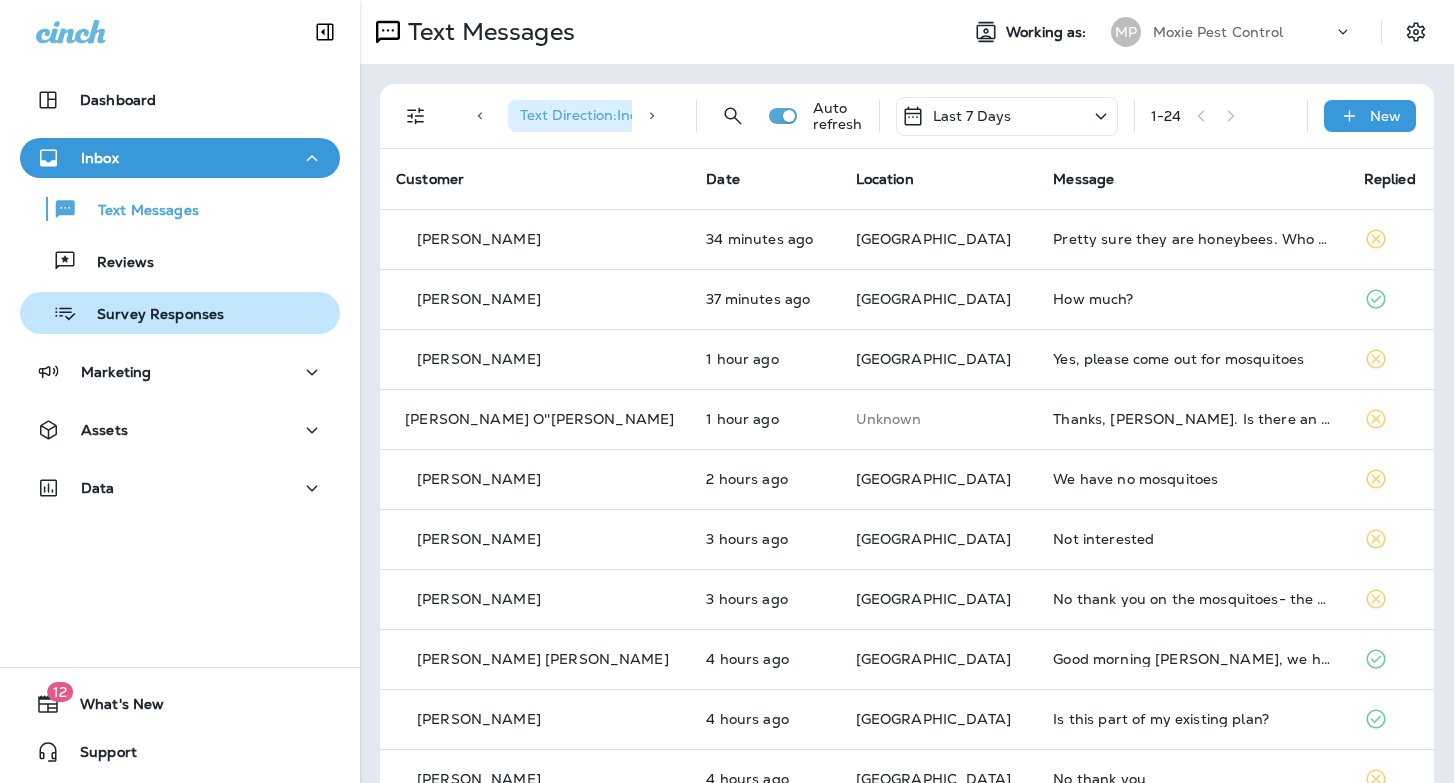 scroll, scrollTop: 0, scrollLeft: 0, axis: both 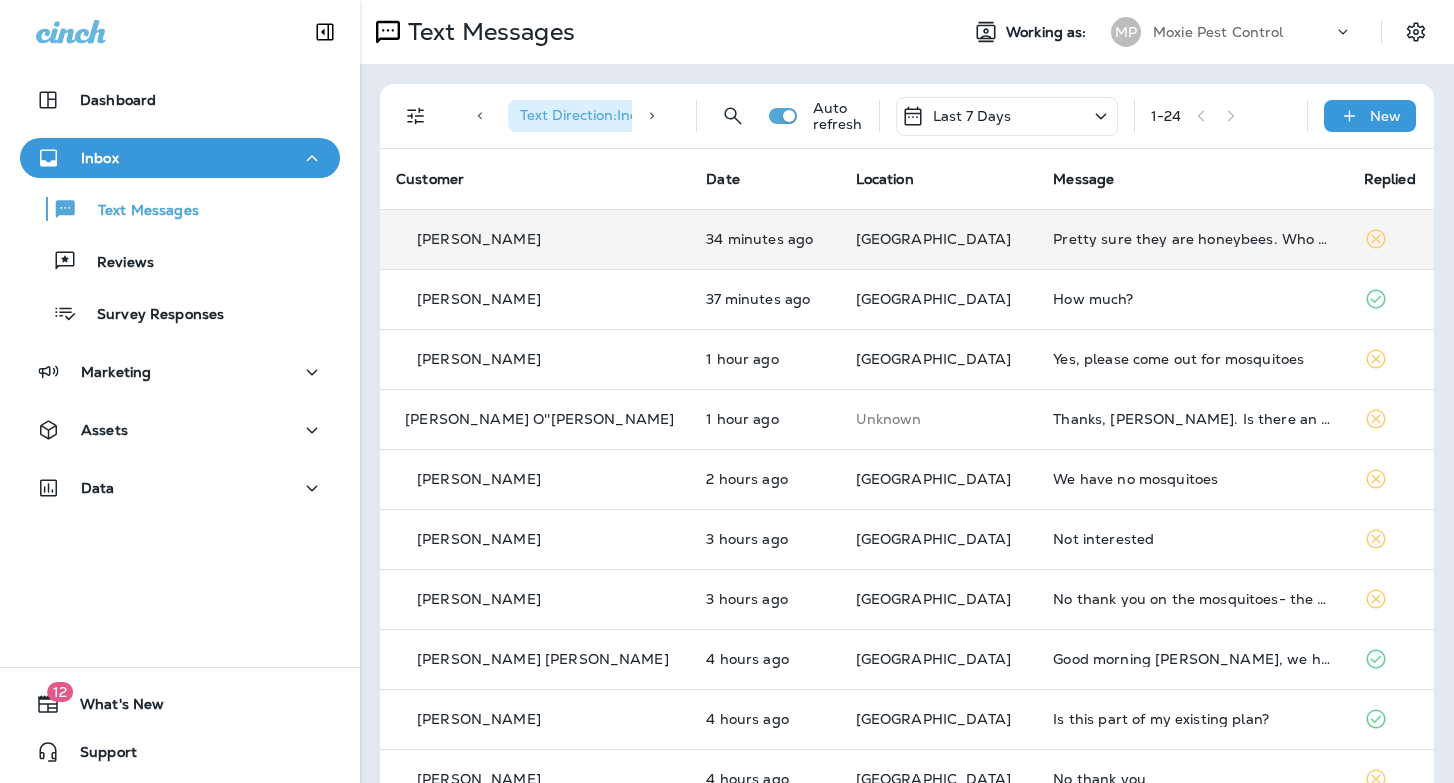 click on "Pretty sure they are honeybees. Who should I call?" at bounding box center [1192, 239] 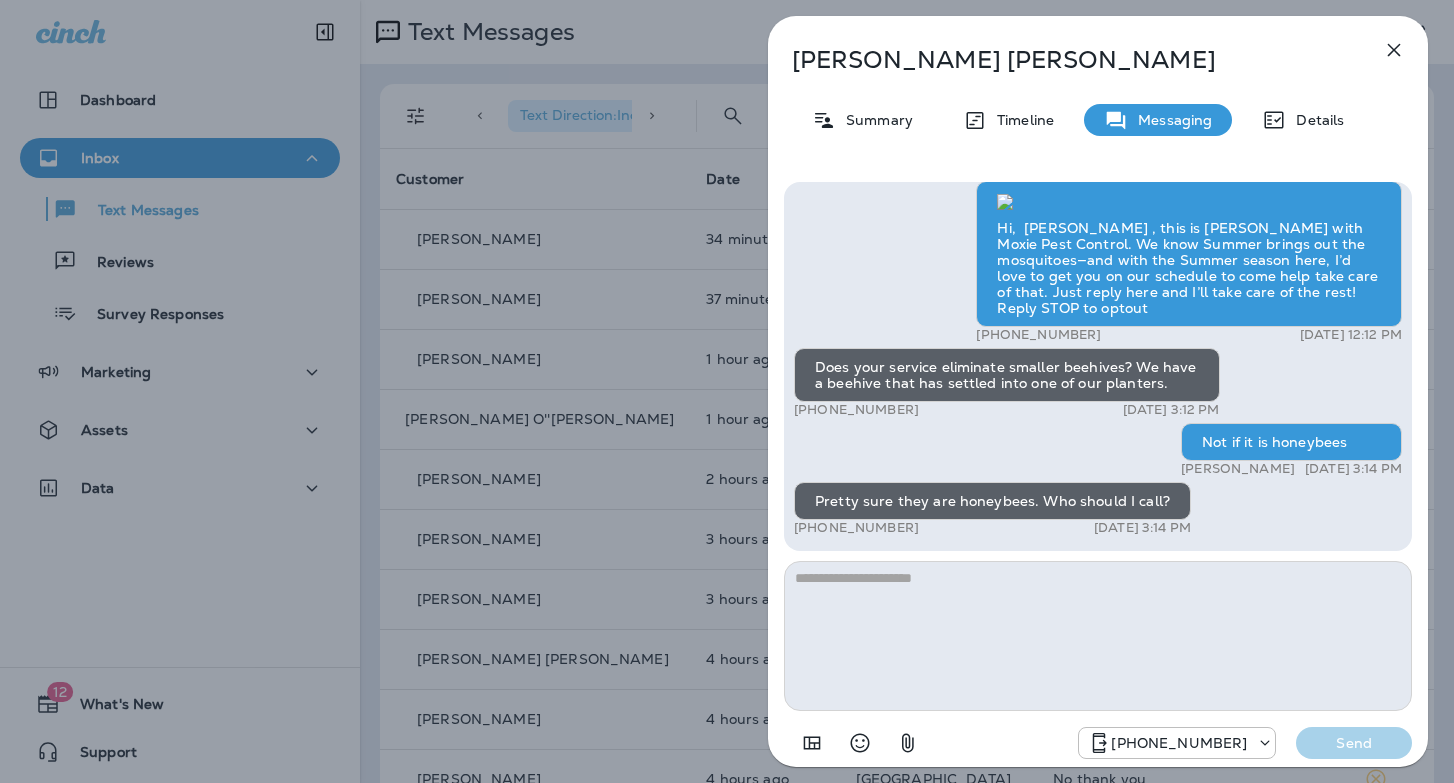 click at bounding box center (1098, 636) 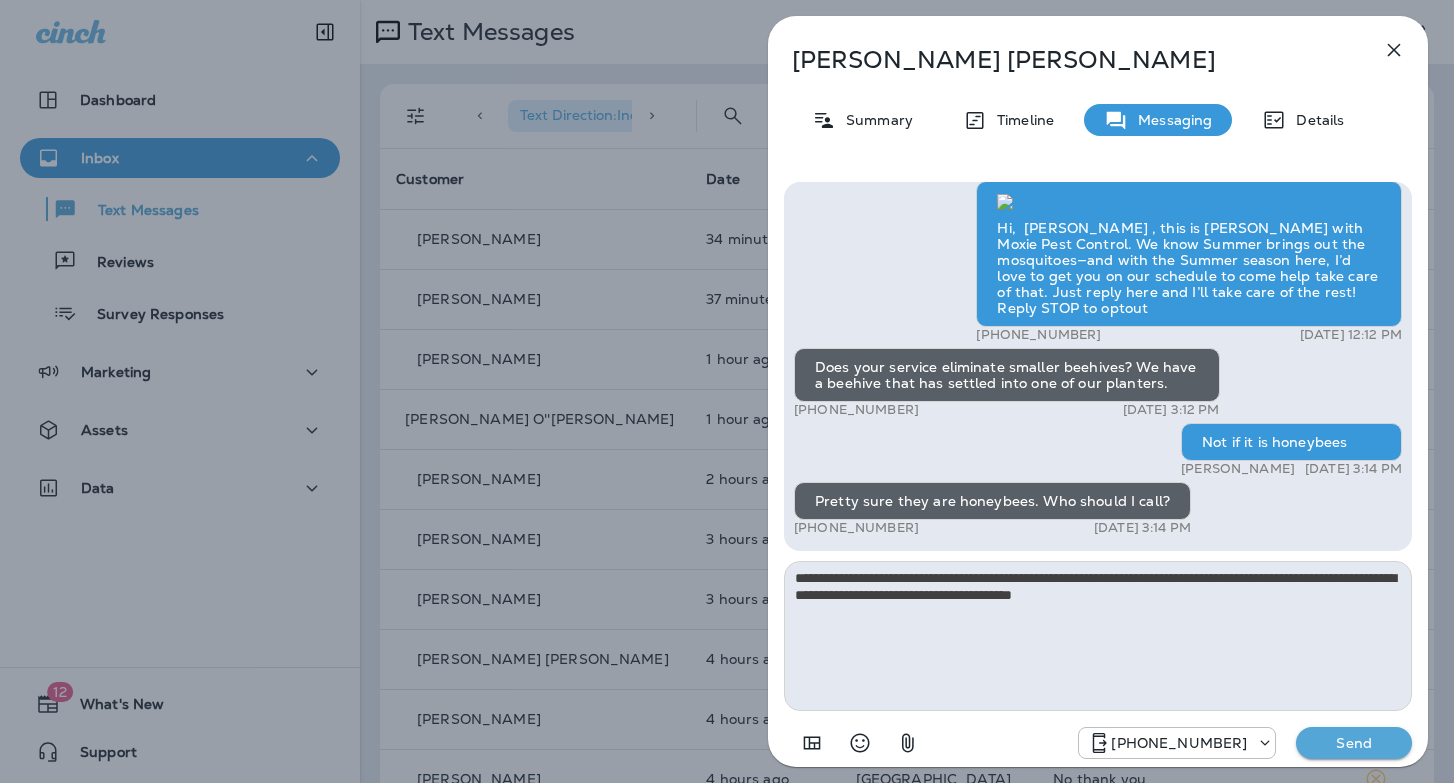 click on "**********" at bounding box center (1098, 636) 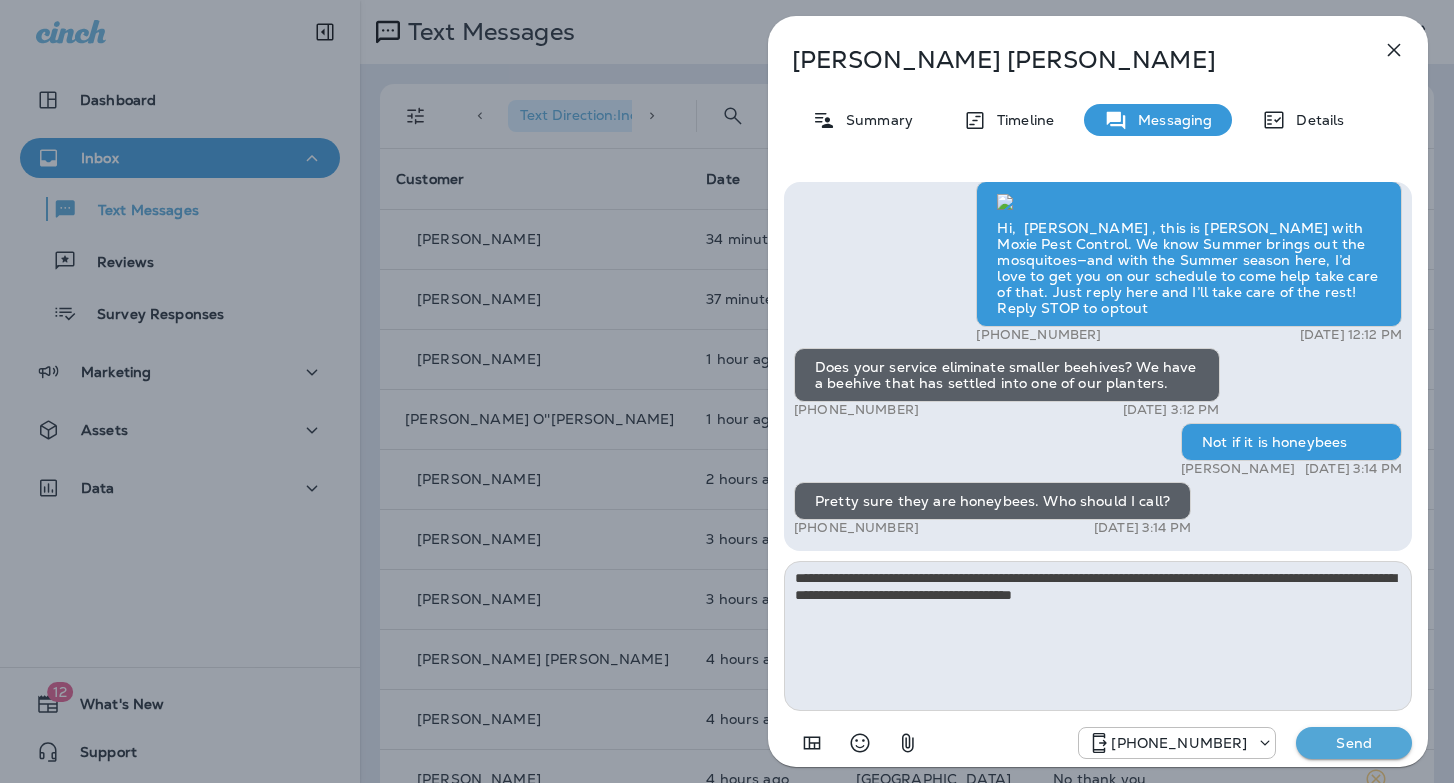 type on "**********" 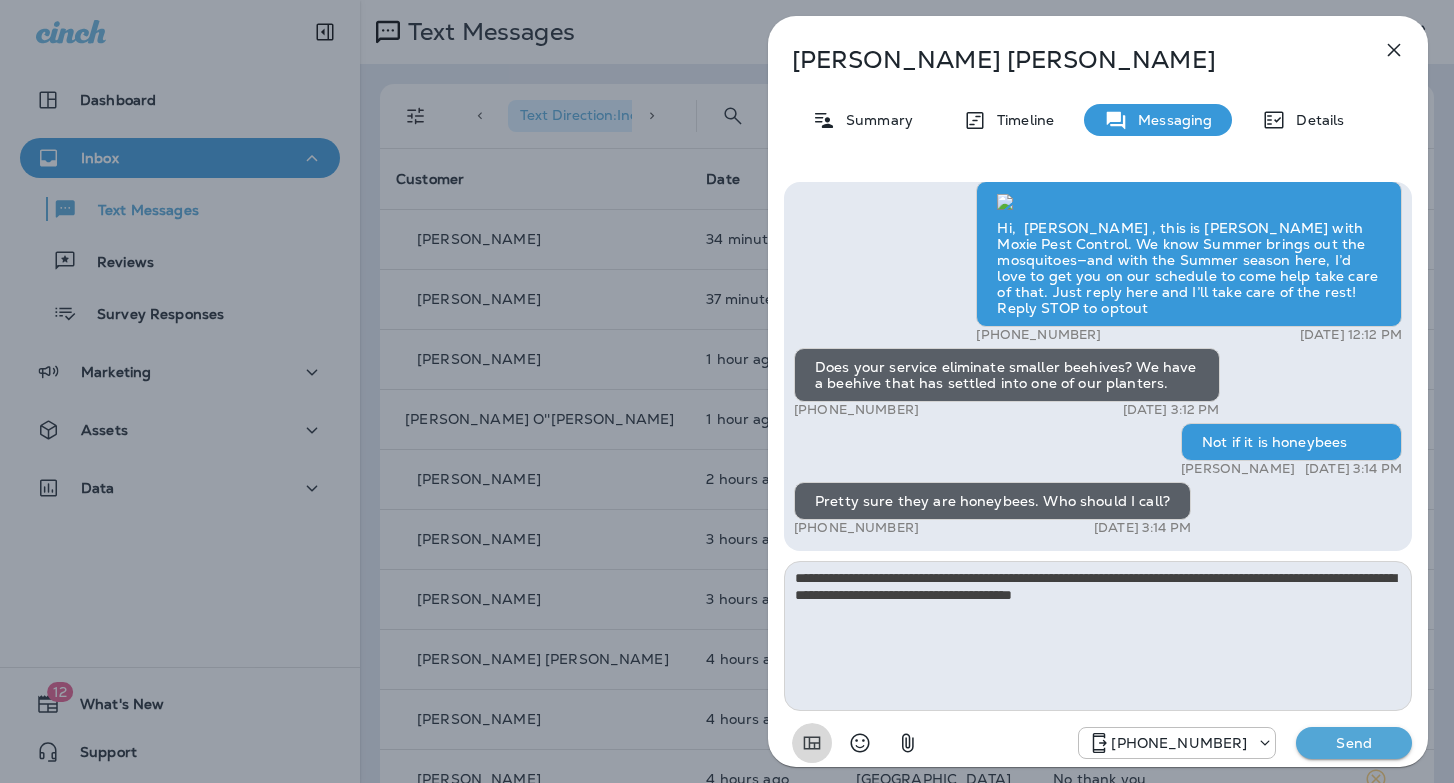 type 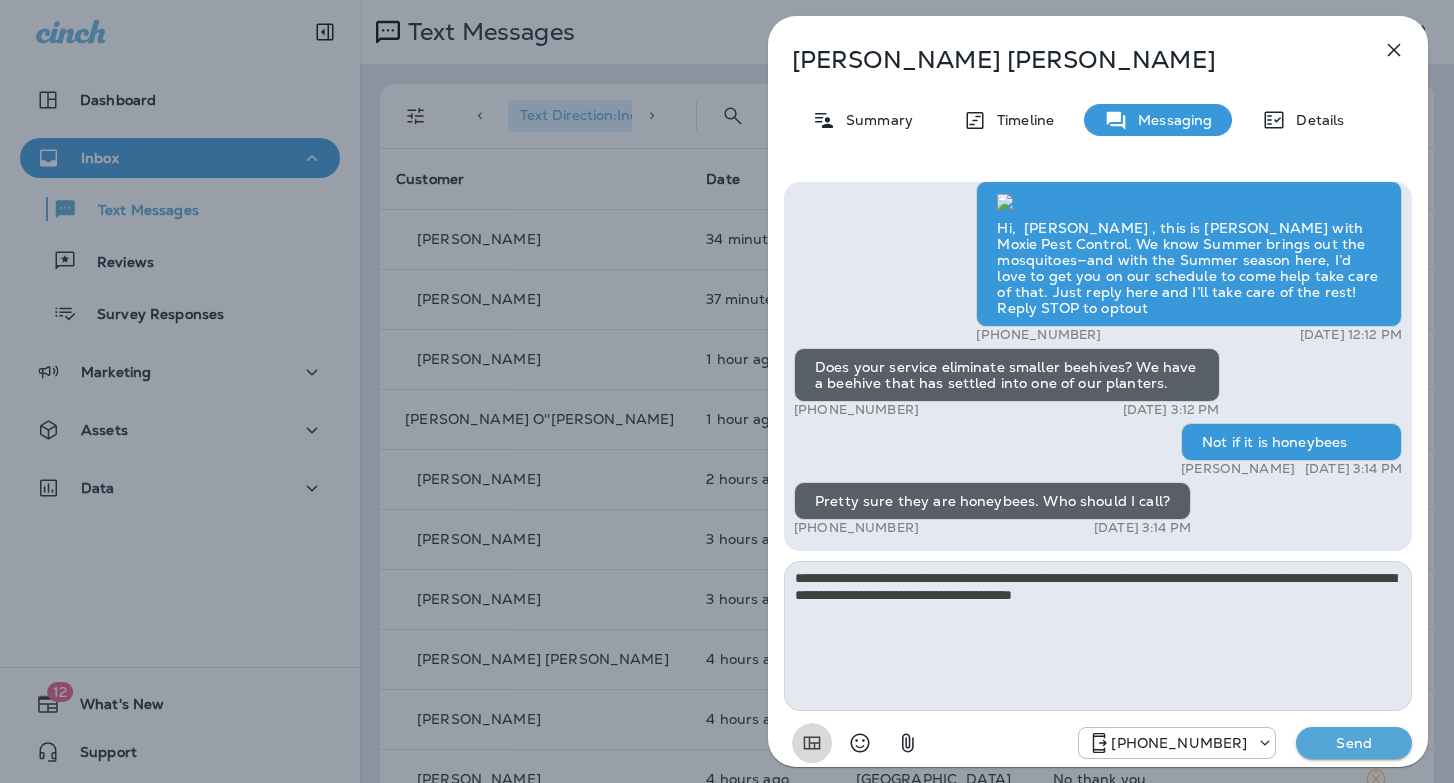 type 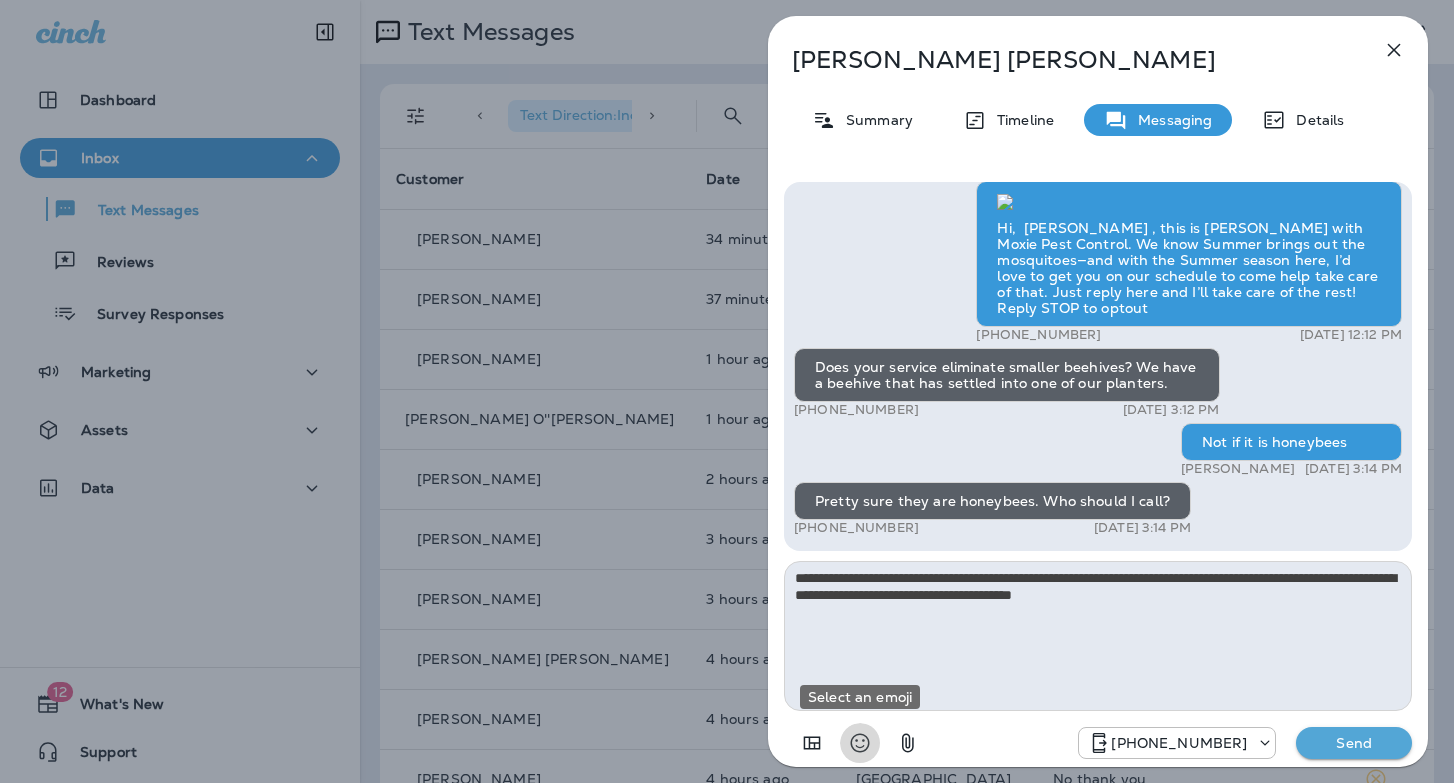 type 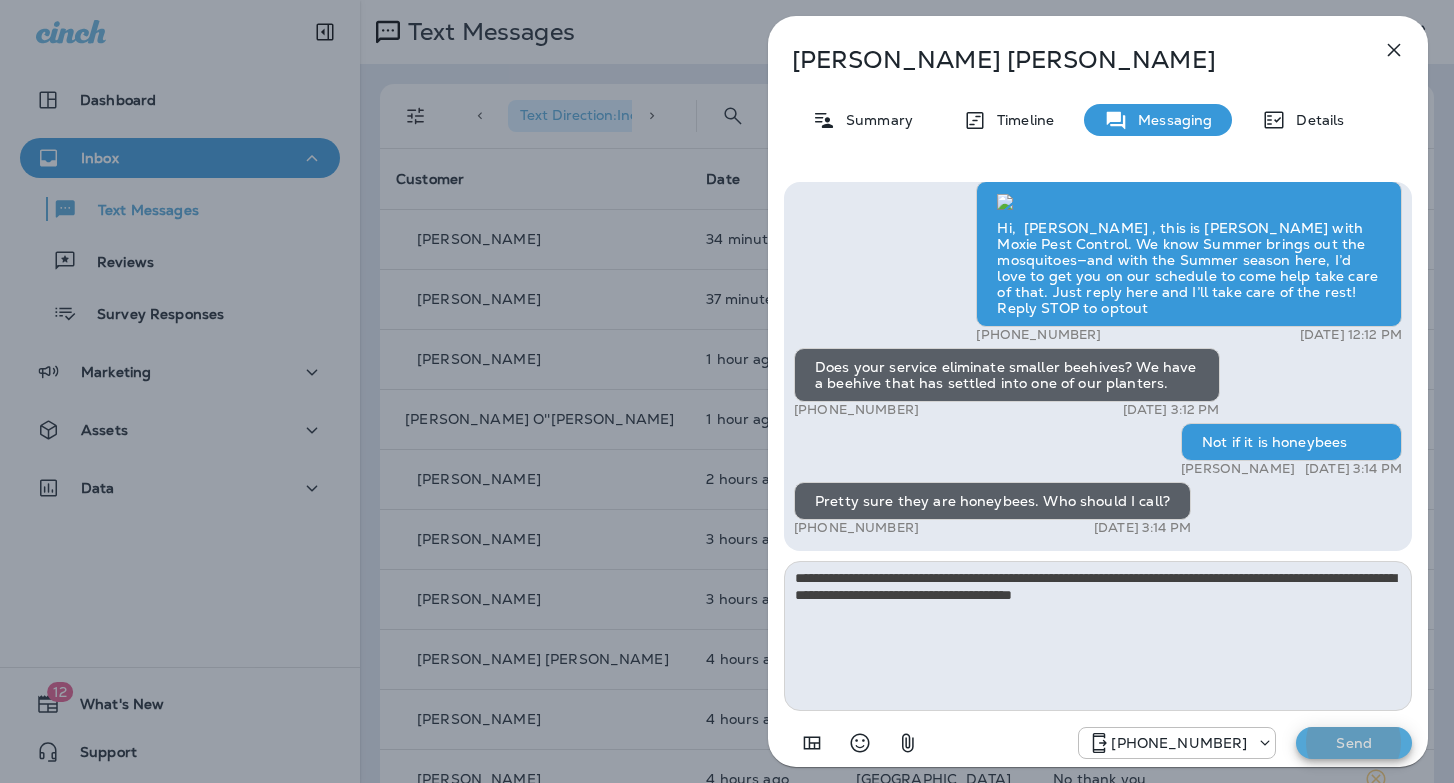 type 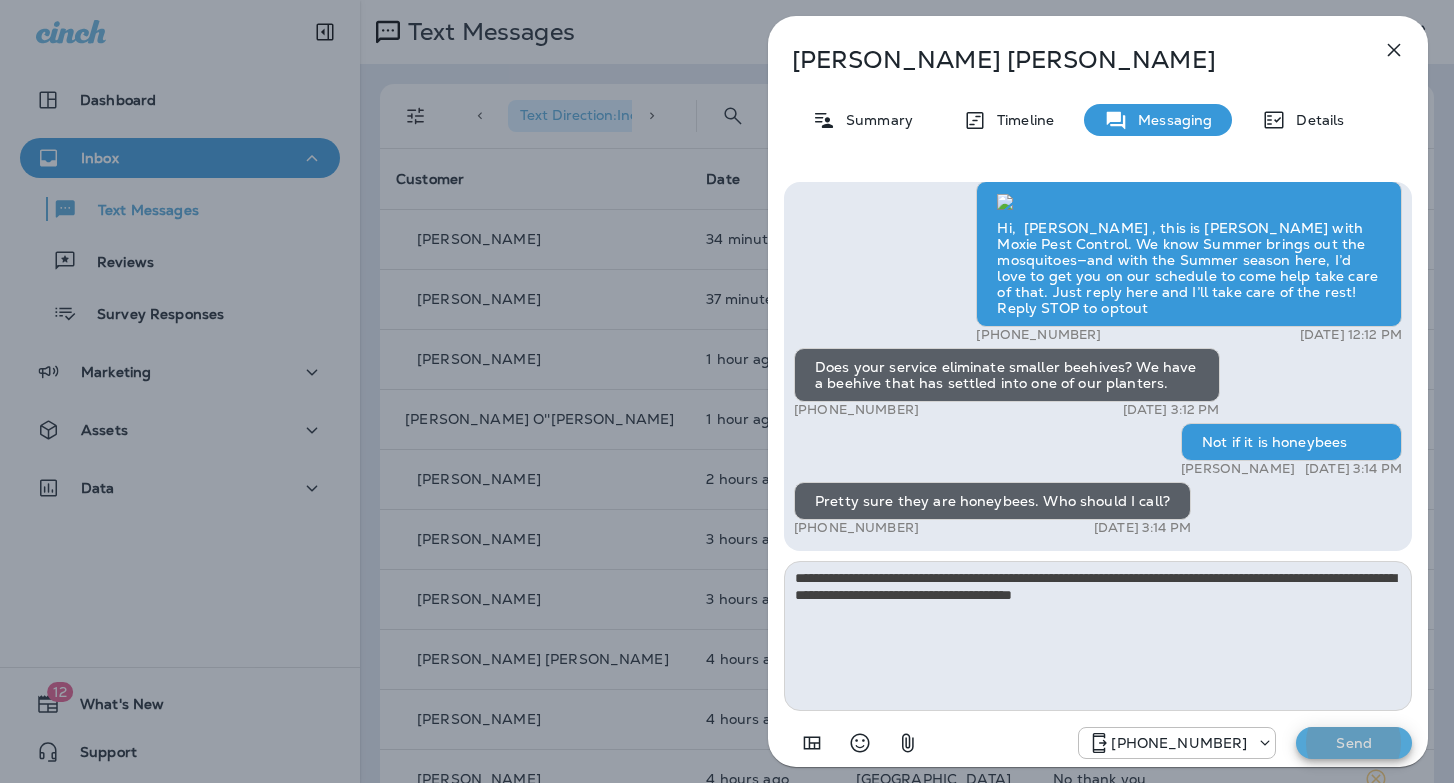 click on "Send" at bounding box center [1354, 743] 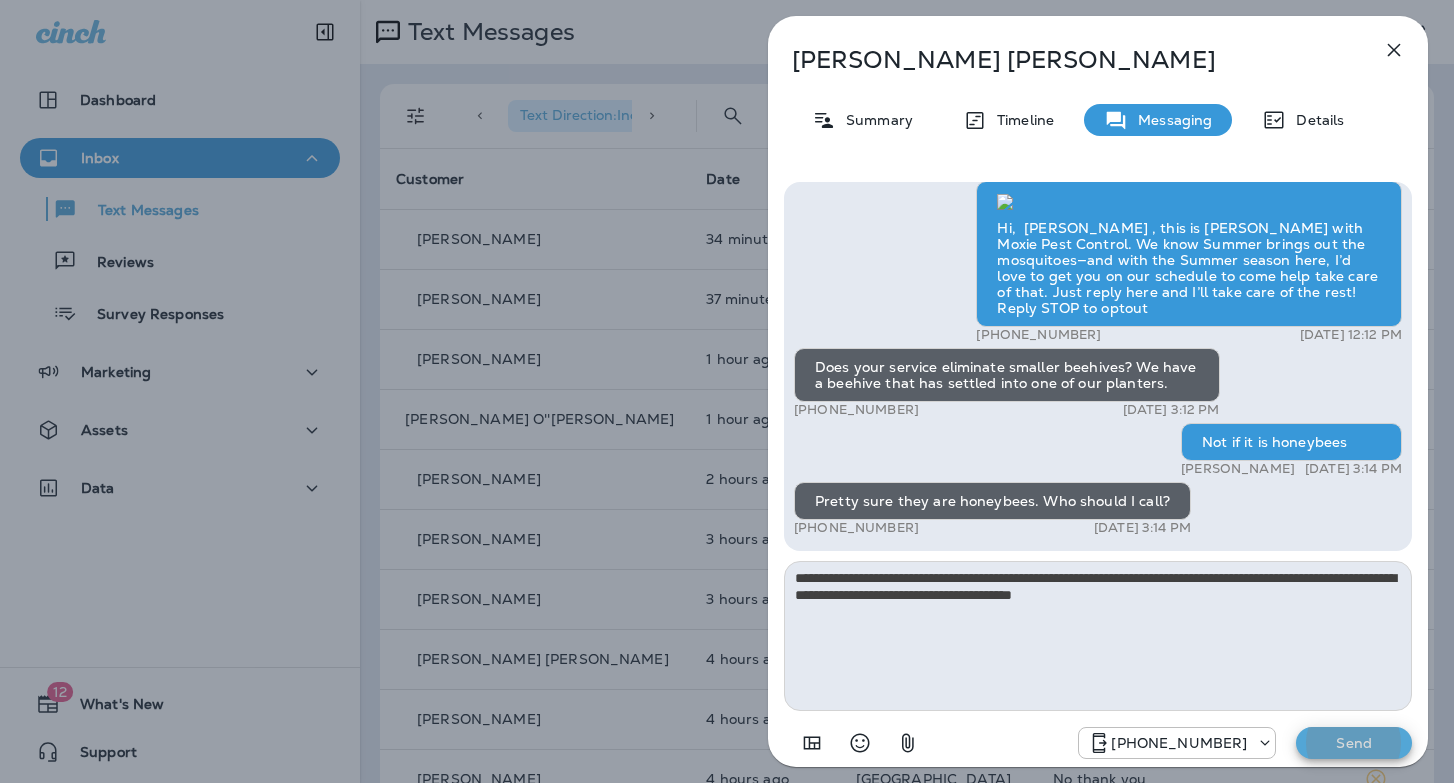 type 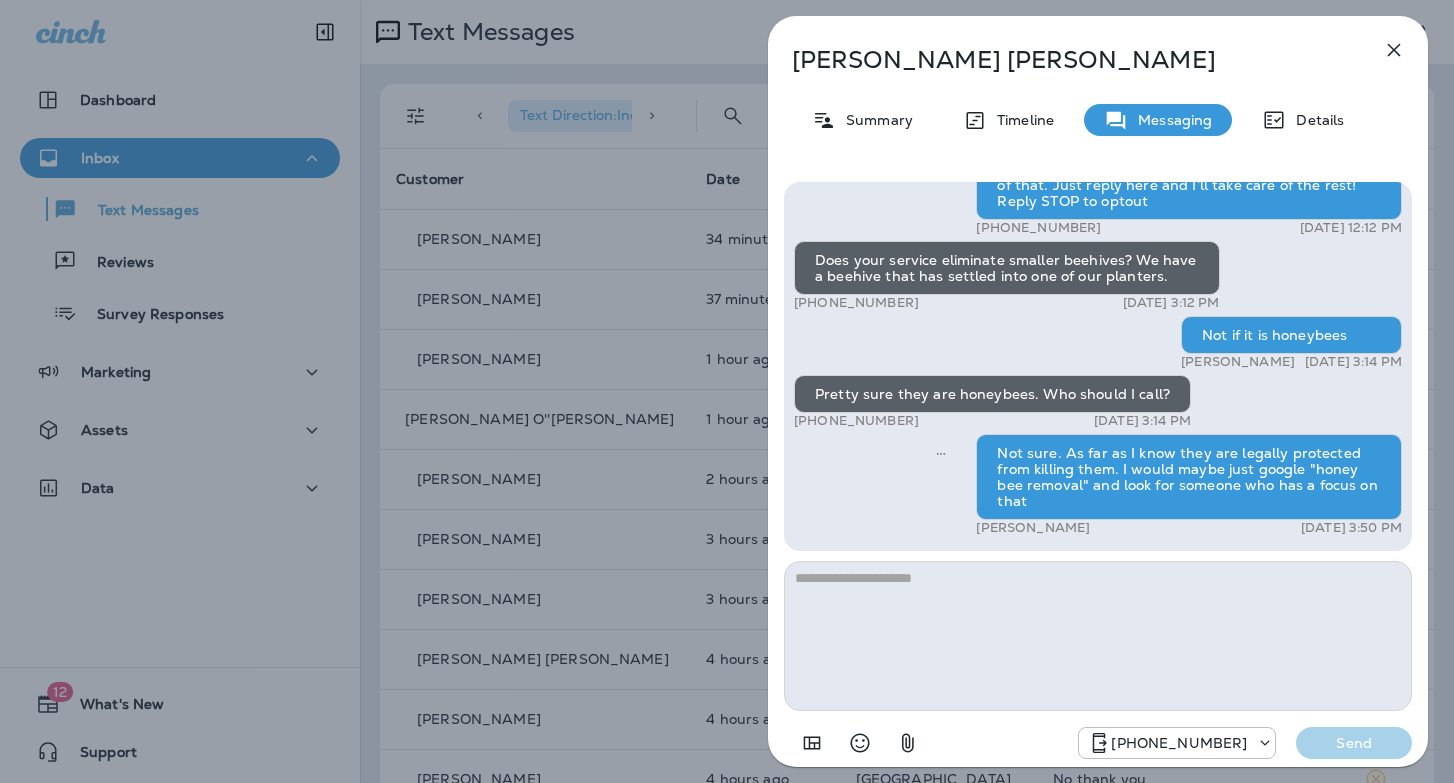 click on "[PERSON_NAME] Summary   Timeline   Messaging   Details   Hi,  [PERSON_NAME] , this is [PERSON_NAME] with Moxie Pest Control. We know Summer brings out the mosquitoes—and with the Summer season here, I’d love to get you on our schedule to come help take care of that. Just reply here and I’ll take care of the rest!
Reply STOP to optout +18174823792 [DATE] 12:12 PM Does your service eliminate smaller beehives? We have a beehive that has settled into one of our planters. +1 (415) 310-2106 [DATE] 3:12 PM Not if it is honeybees [PERSON_NAME] [DATE] 3:14 PM Pretty sure they are honeybees. Who should I call? [PHONE_NUMBER] [DATE] 3:14 PM   Not sure. As far as I know they are legally protected from killing them. I would maybe just google "honey bee removal" and look for someone who has a focus on that [PERSON_NAME] [DATE] 3:50 PM [PHONE_NUMBER] Send" at bounding box center (727, 391) 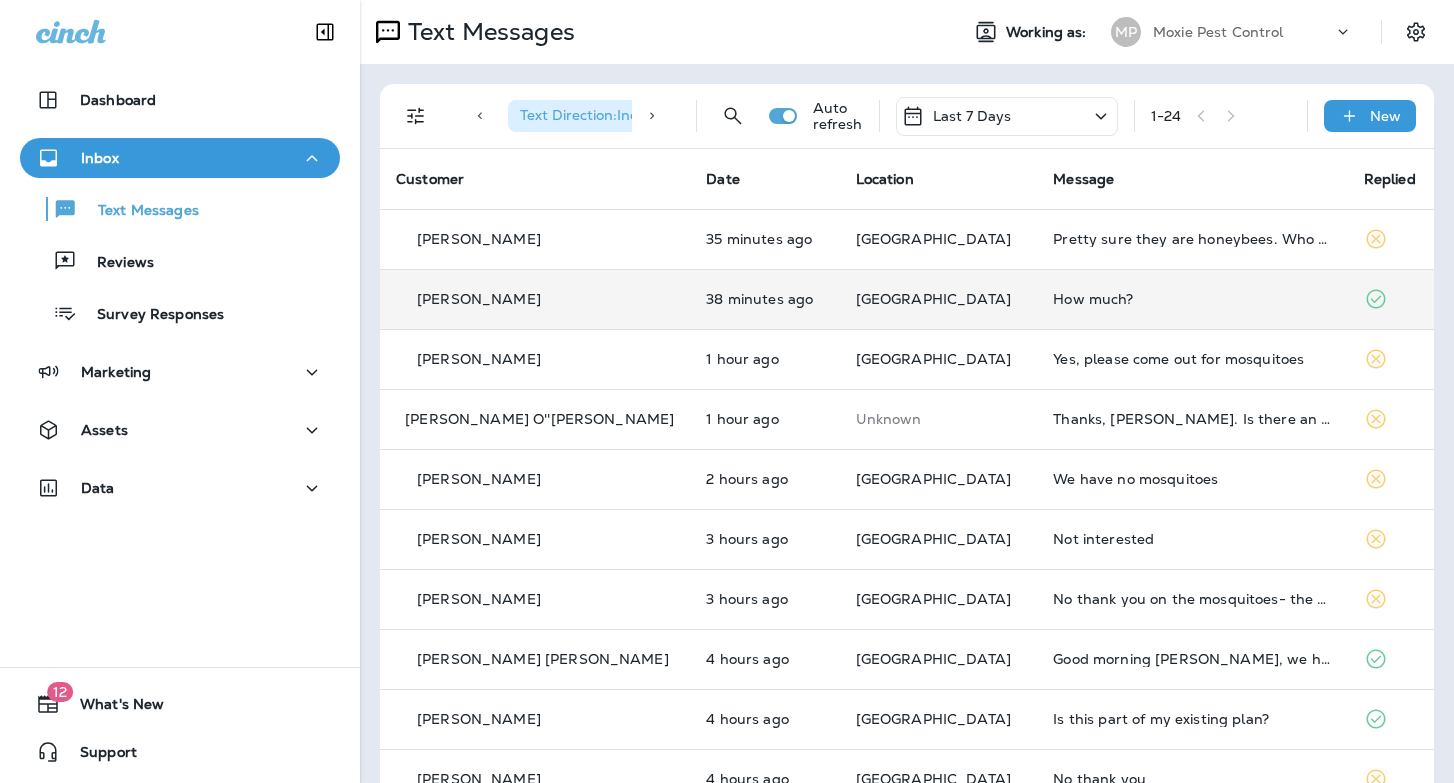 click on "How much?" at bounding box center [1192, 299] 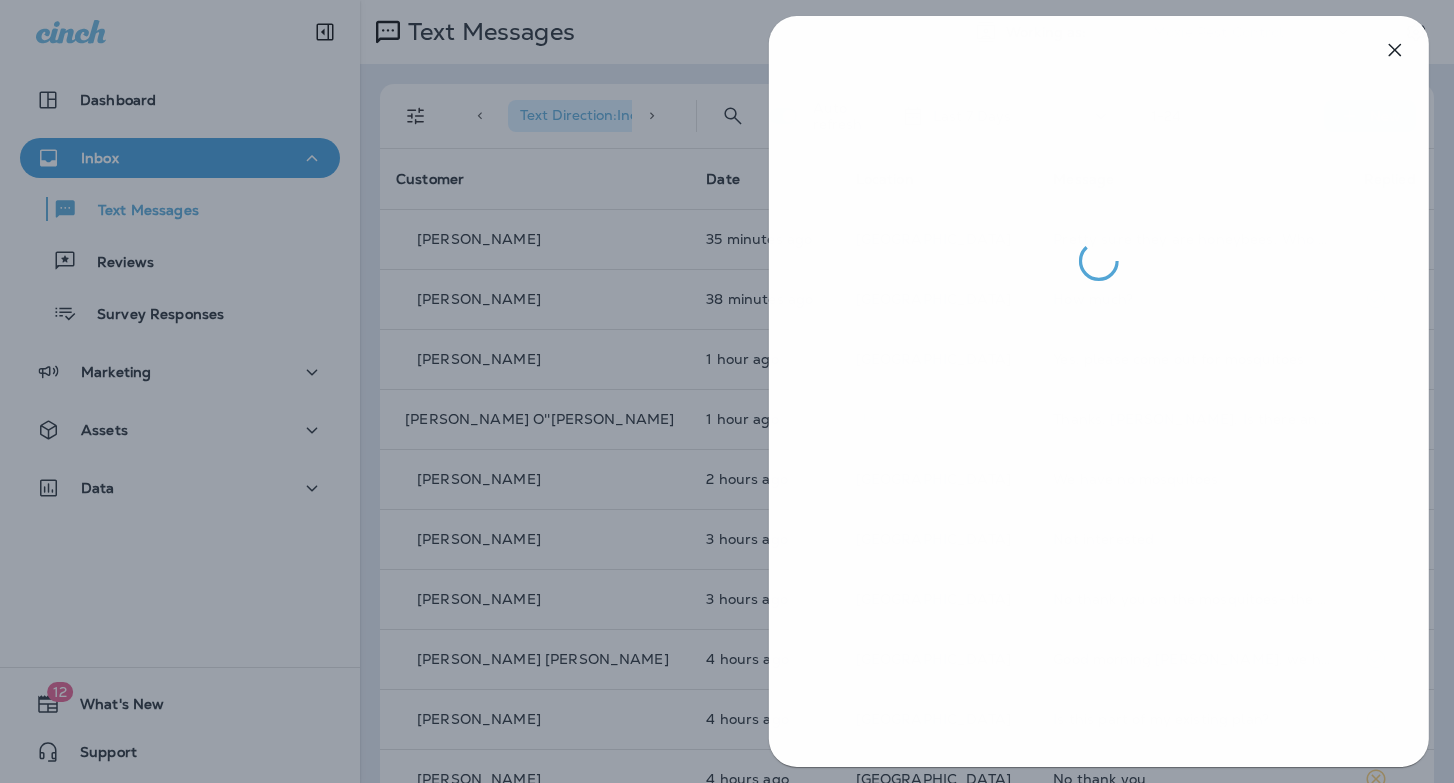 click at bounding box center (728, 391) 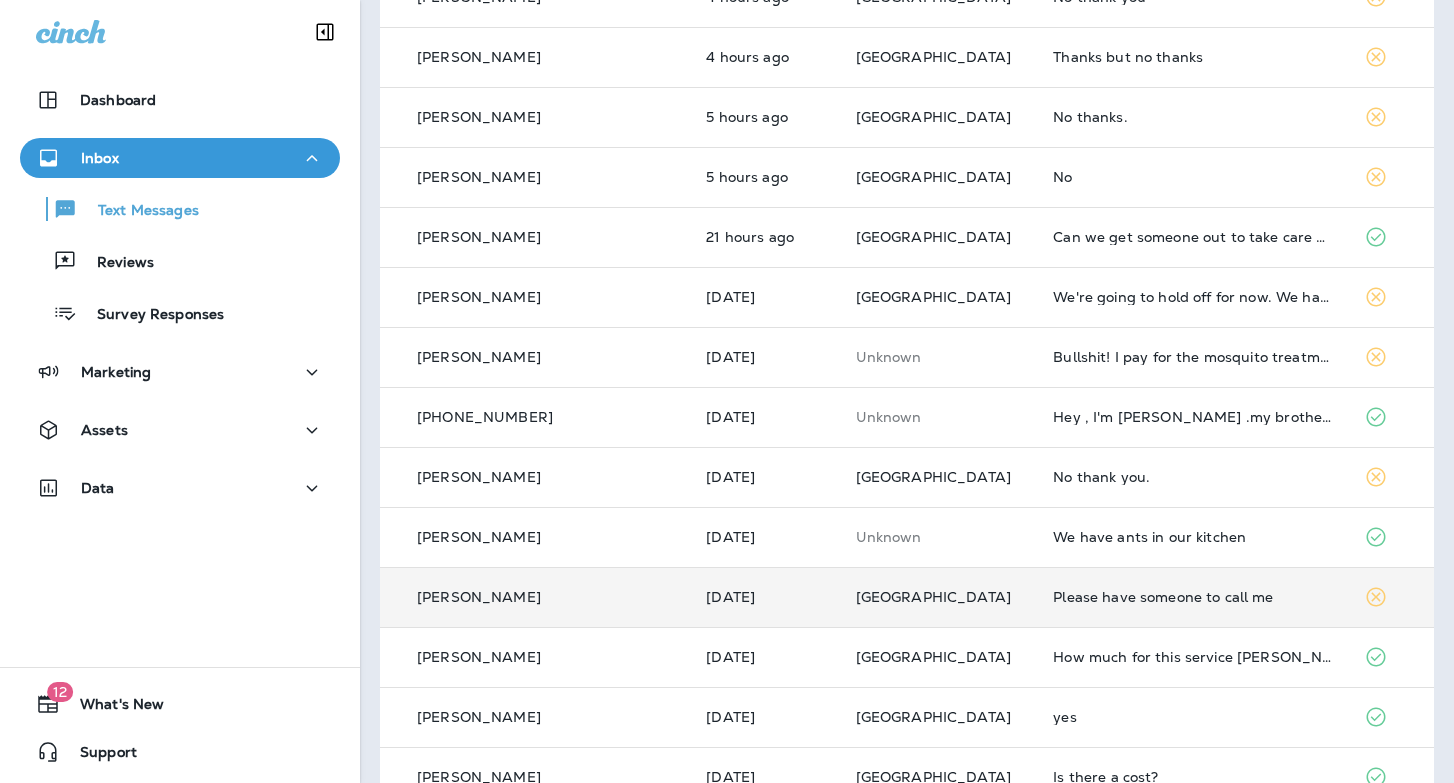 scroll, scrollTop: 887, scrollLeft: 0, axis: vertical 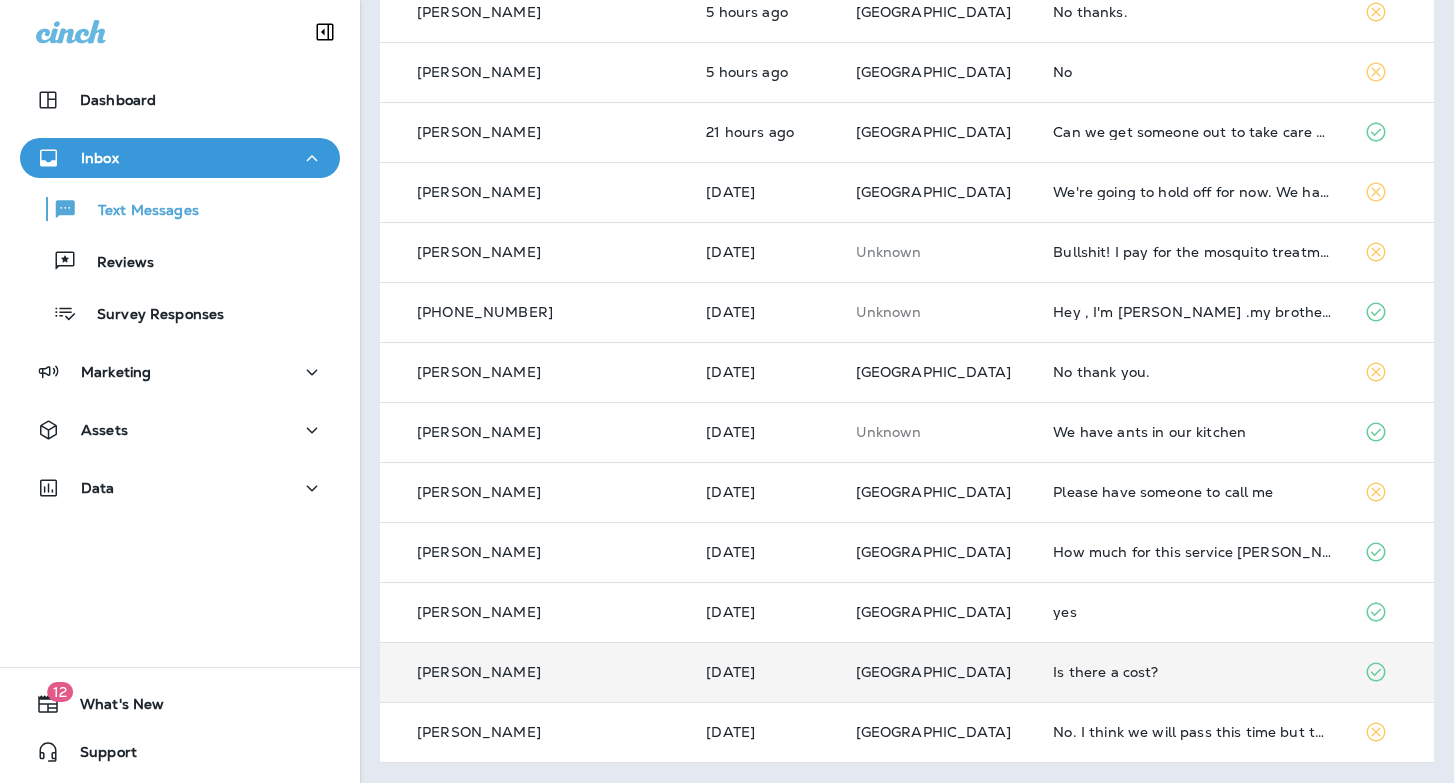 click on "Is there a cost?" at bounding box center [1192, 672] 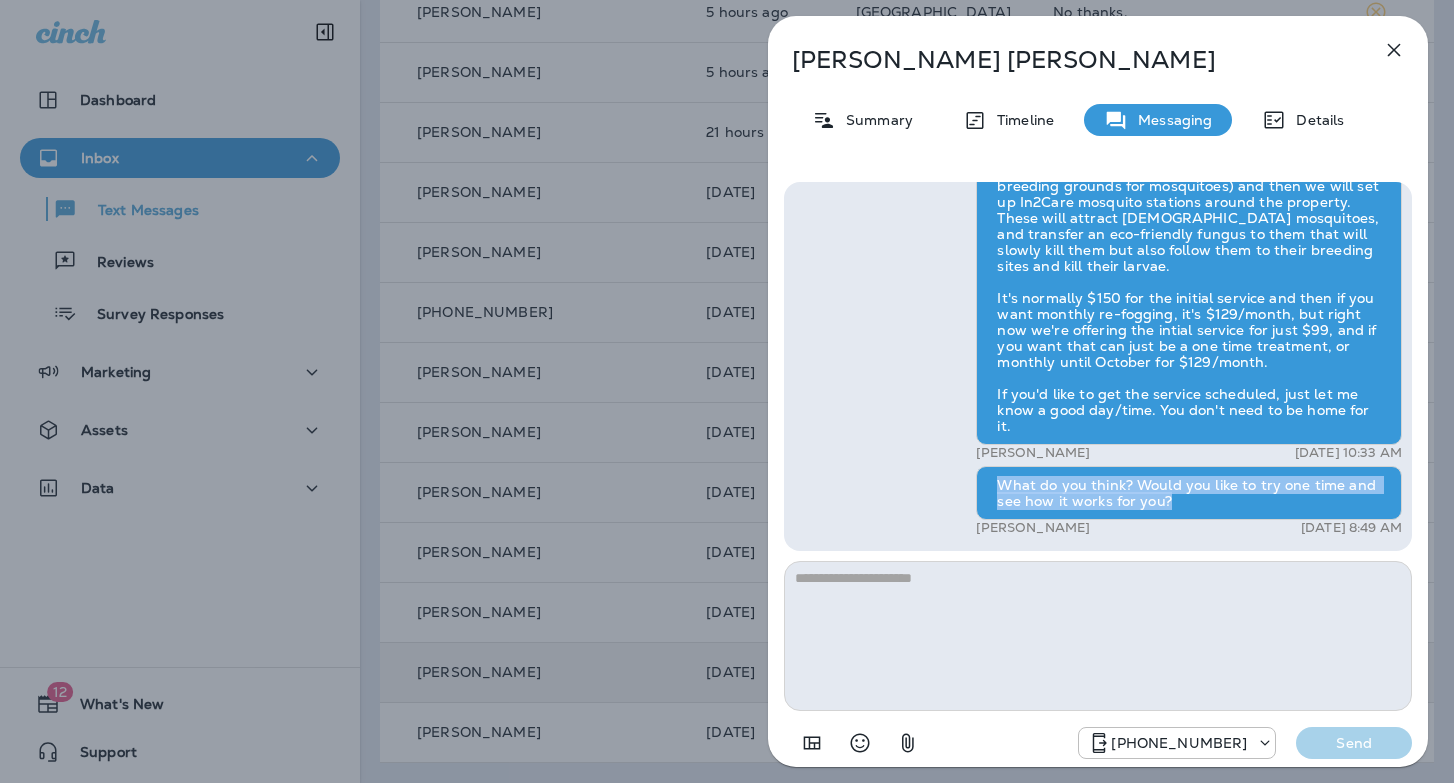 drag, startPoint x: 1174, startPoint y: 505, endPoint x: 986, endPoint y: 485, distance: 189.06084 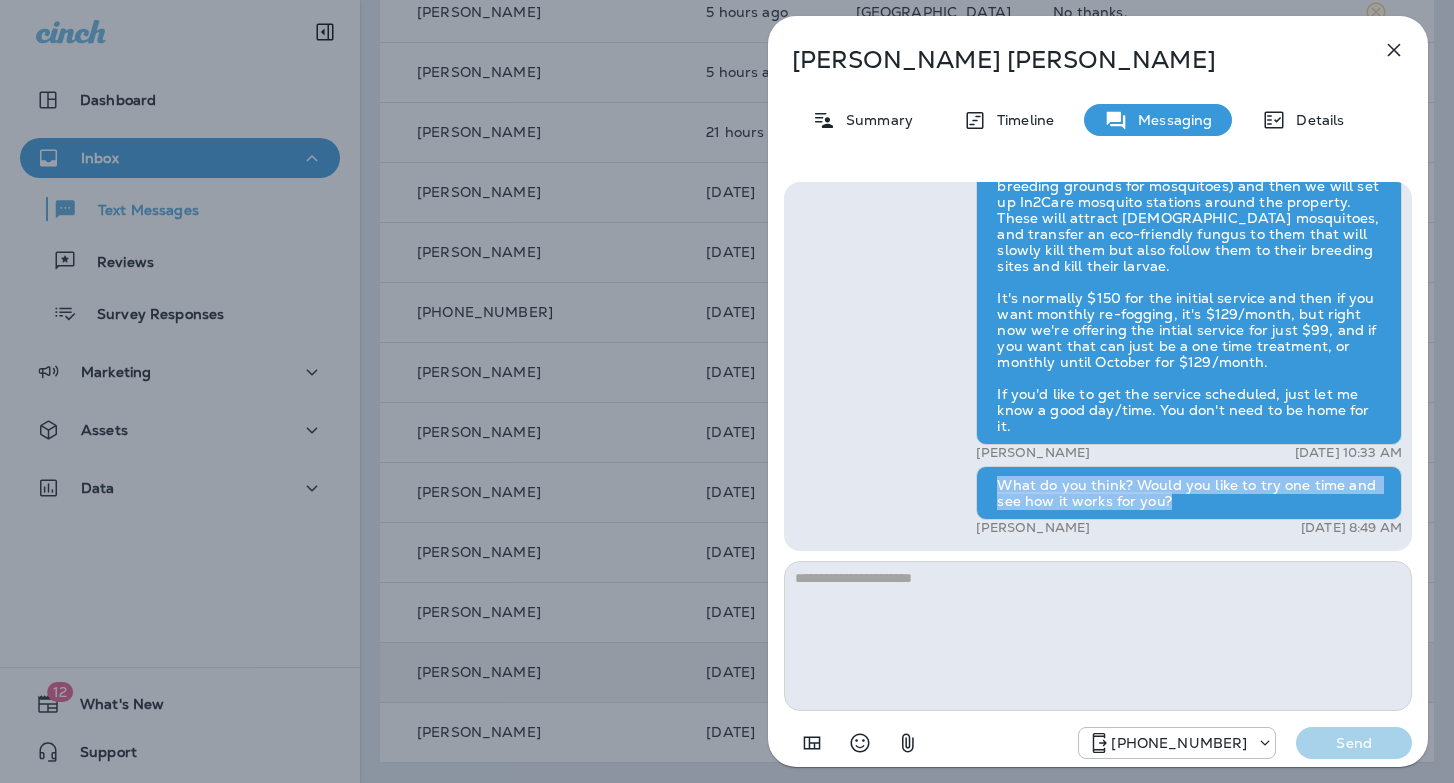 copy on "What do you think? Would you like to try one time and see how it works for you?" 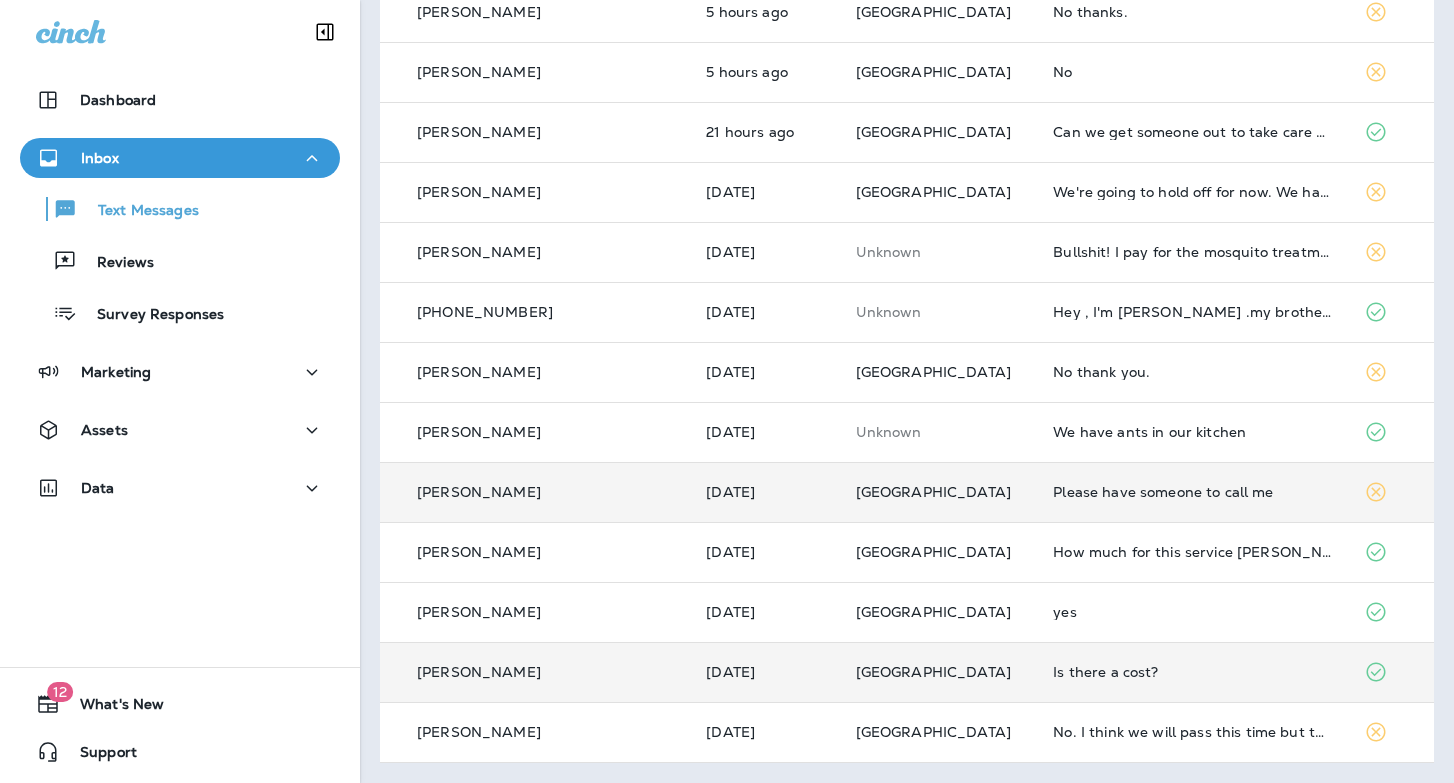 click on "Please have someone to call me" at bounding box center [1192, 492] 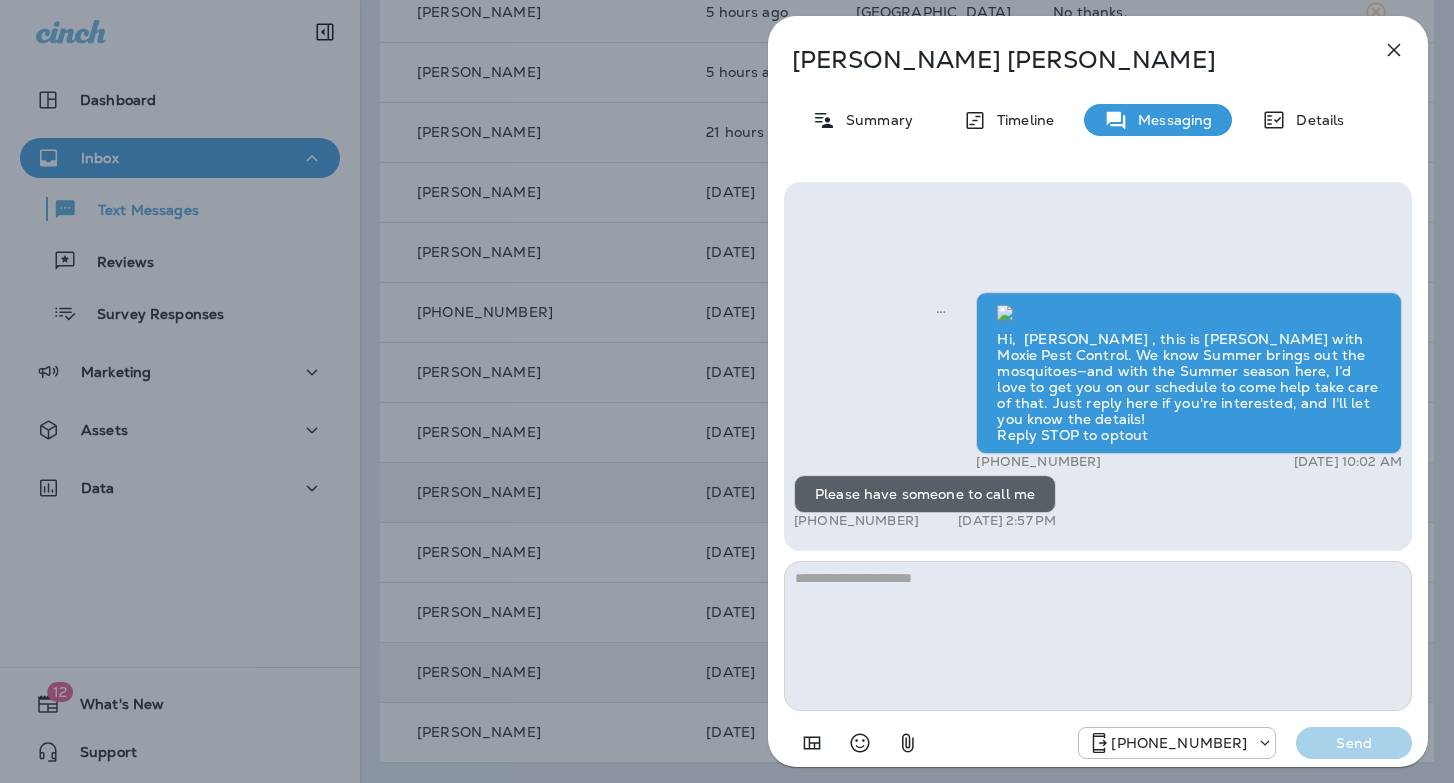 click on "[PERSON_NAME] Summary   Timeline   Messaging   Details     Hi,  [PERSON_NAME] , this is [PERSON_NAME] with Moxie Pest Control. We know Summer brings out the mosquitoes—and with the Summer season here, I’d love to get you on our schedule to come help take care of that. Just reply here if you're interested, and I'll let you know the details!
Reply STOP to optout +18174823792 [DATE] 10:02 AM Please have someone to call me  [PHONE_NUMBER] [DATE] 2:57 PM [PHONE_NUMBER] Send" at bounding box center [727, 391] 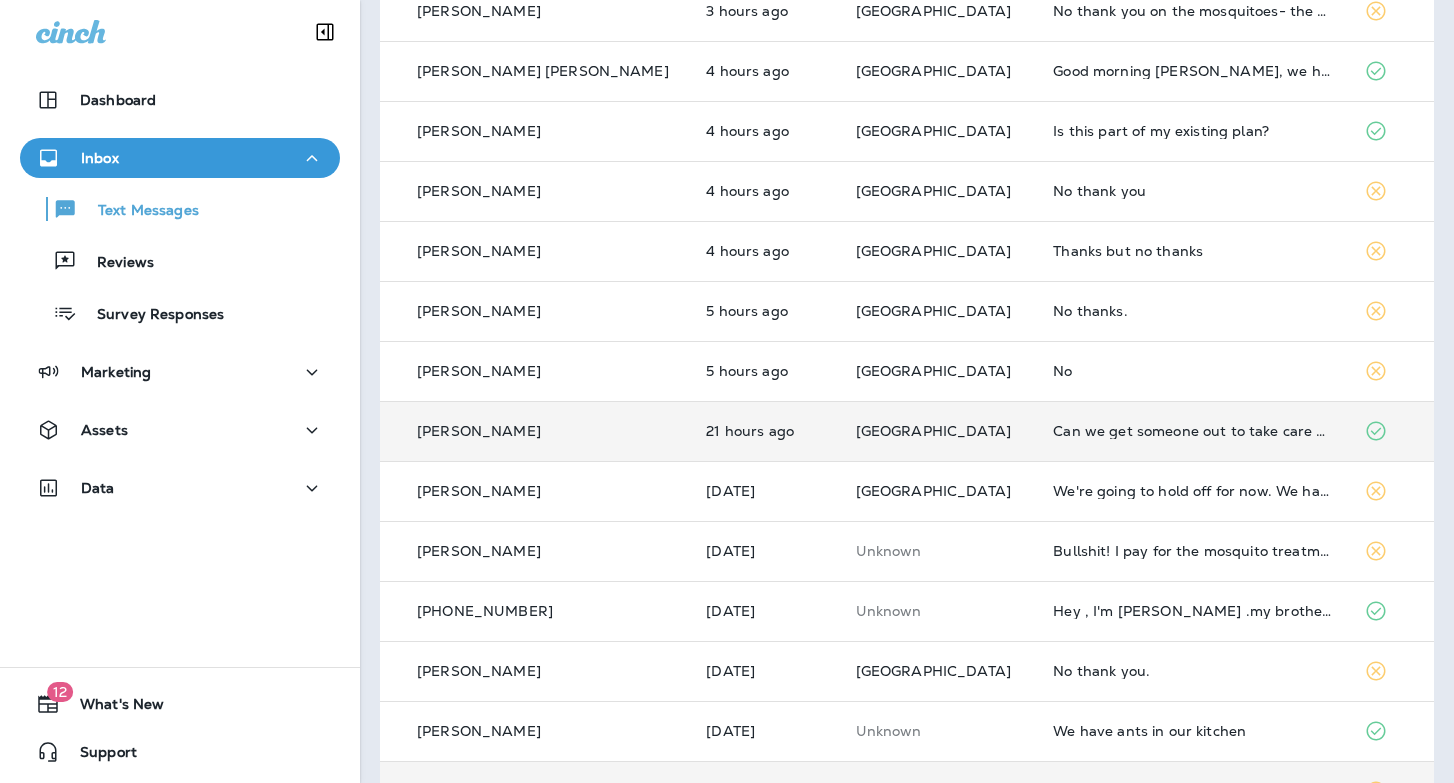 scroll, scrollTop: 578, scrollLeft: 0, axis: vertical 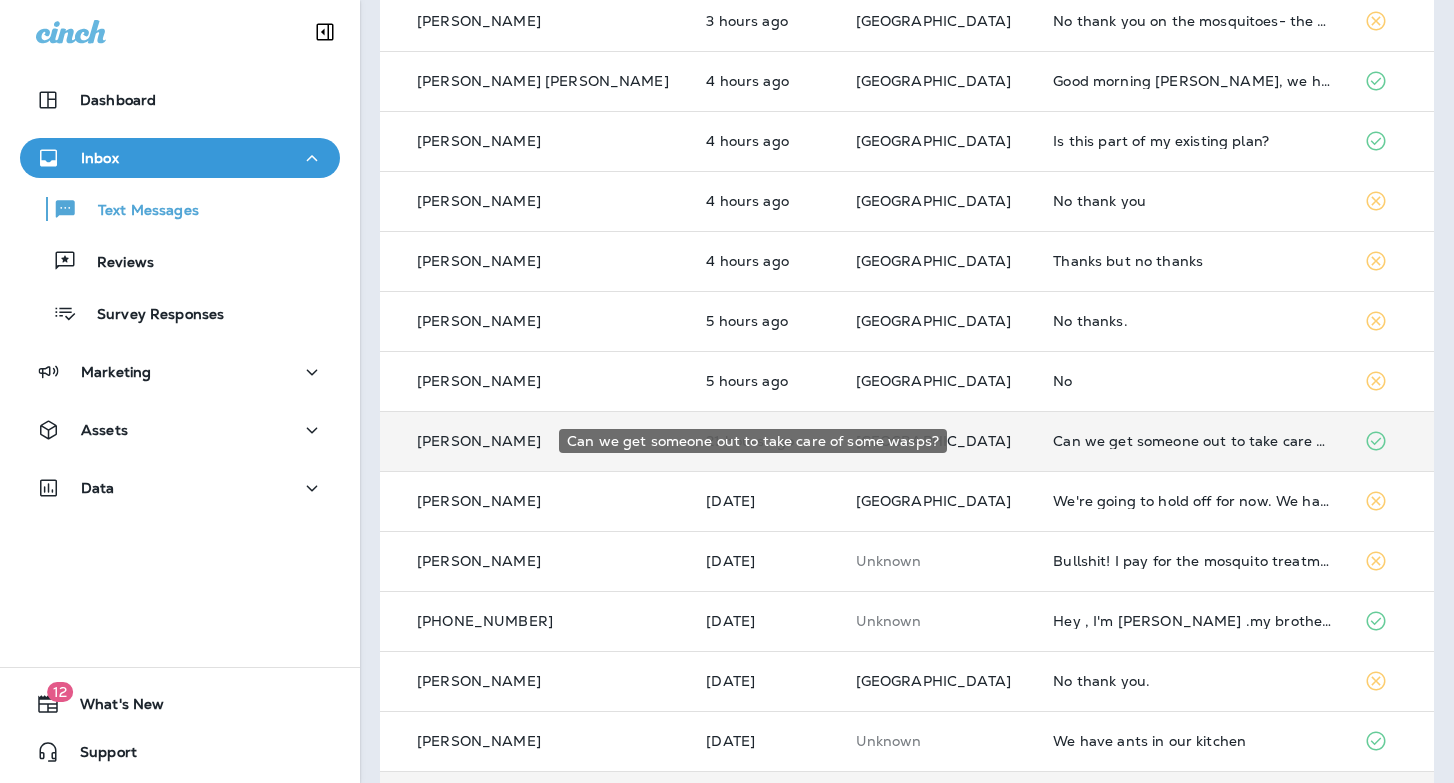 click on "Can we get someone out to take care of some wasps?" at bounding box center [1192, 441] 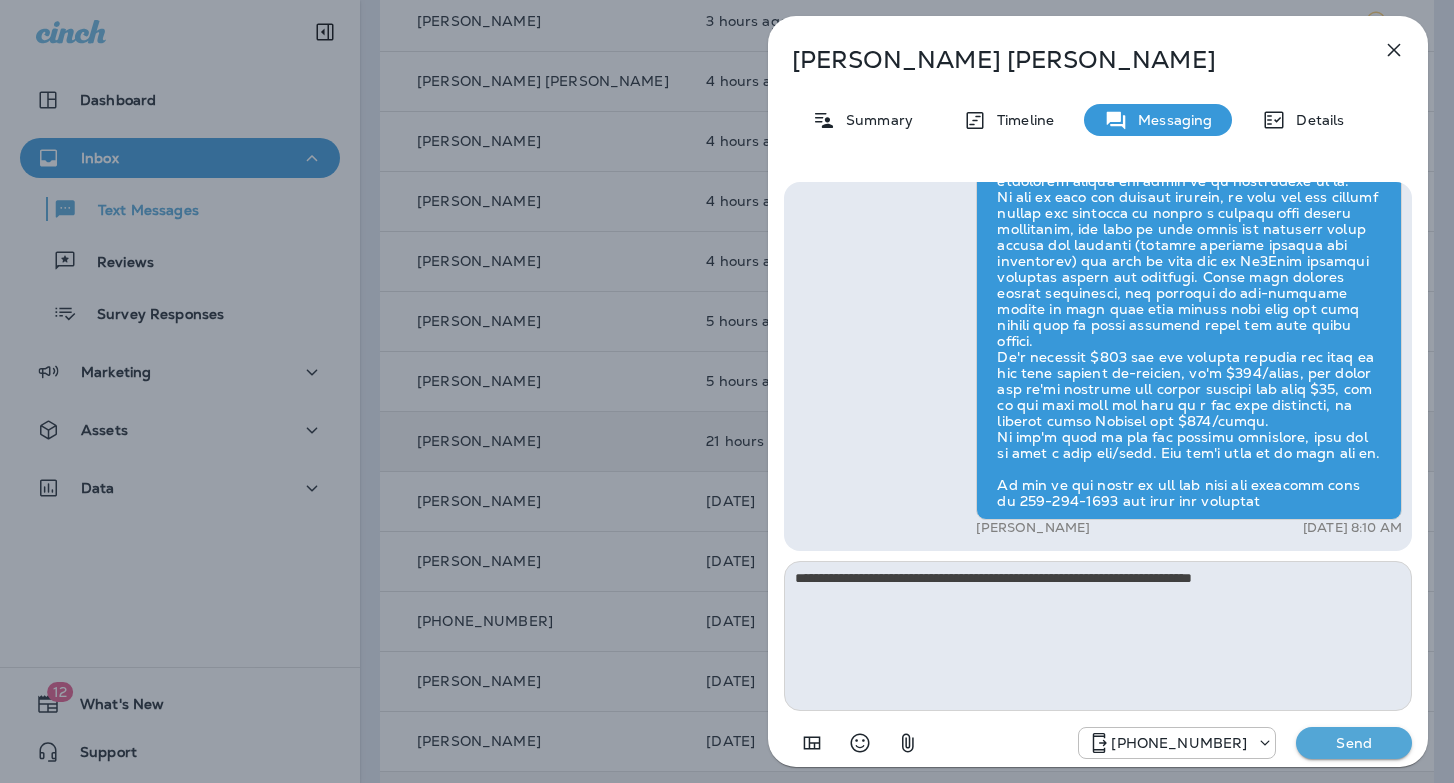 type on "**********" 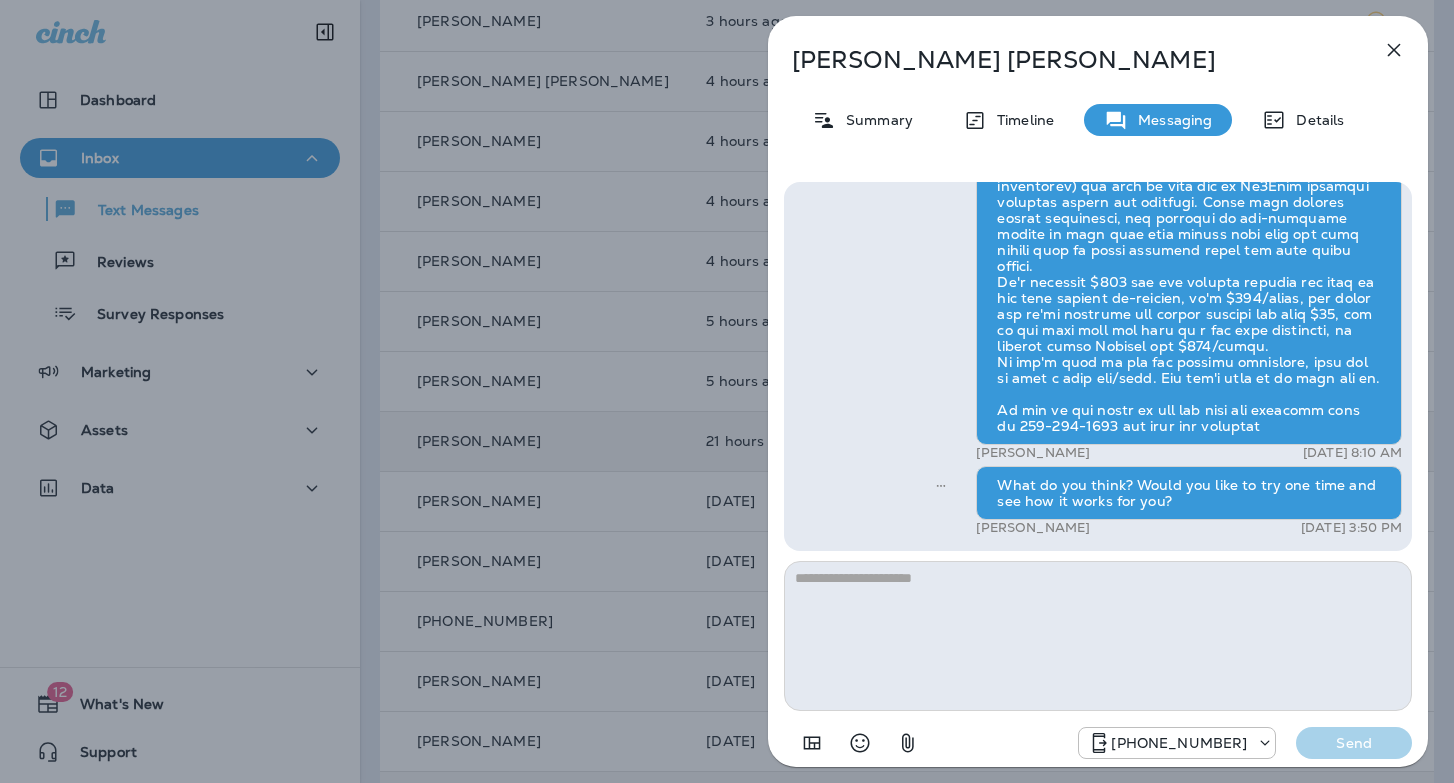 click on "[PERSON_NAME] Summary   Timeline   Messaging   Details   Hi,  [PERSON_NAME] , this is [PERSON_NAME] with Moxie Pest Control. We know Summer brings out the mosquitoes—and with the Summer season here, I’d love to get you on our schedule to come help take care of that. Just reply here and I’ll take care of the rest!
Reply STOP to optout +18174823792 [DATE] 12:05 PM We just had someone out. Is this a different service?  +1 (720) 291-2347 [DATE] 1:04 PM Hi [PERSON_NAME]  +1 (720) 291-2347 [DATE] 6:19 PM Can we get someone out to take care of some wasps?  +1 (720) 291-2347 [DATE] 6:20 PM [PERSON_NAME] [DATE] 8:10 AM   What do you think? Would you like to try one time and see how it works for you? [PERSON_NAME] [DATE] 3:50 PM [PHONE_NUMBER] Send" at bounding box center [727, 391] 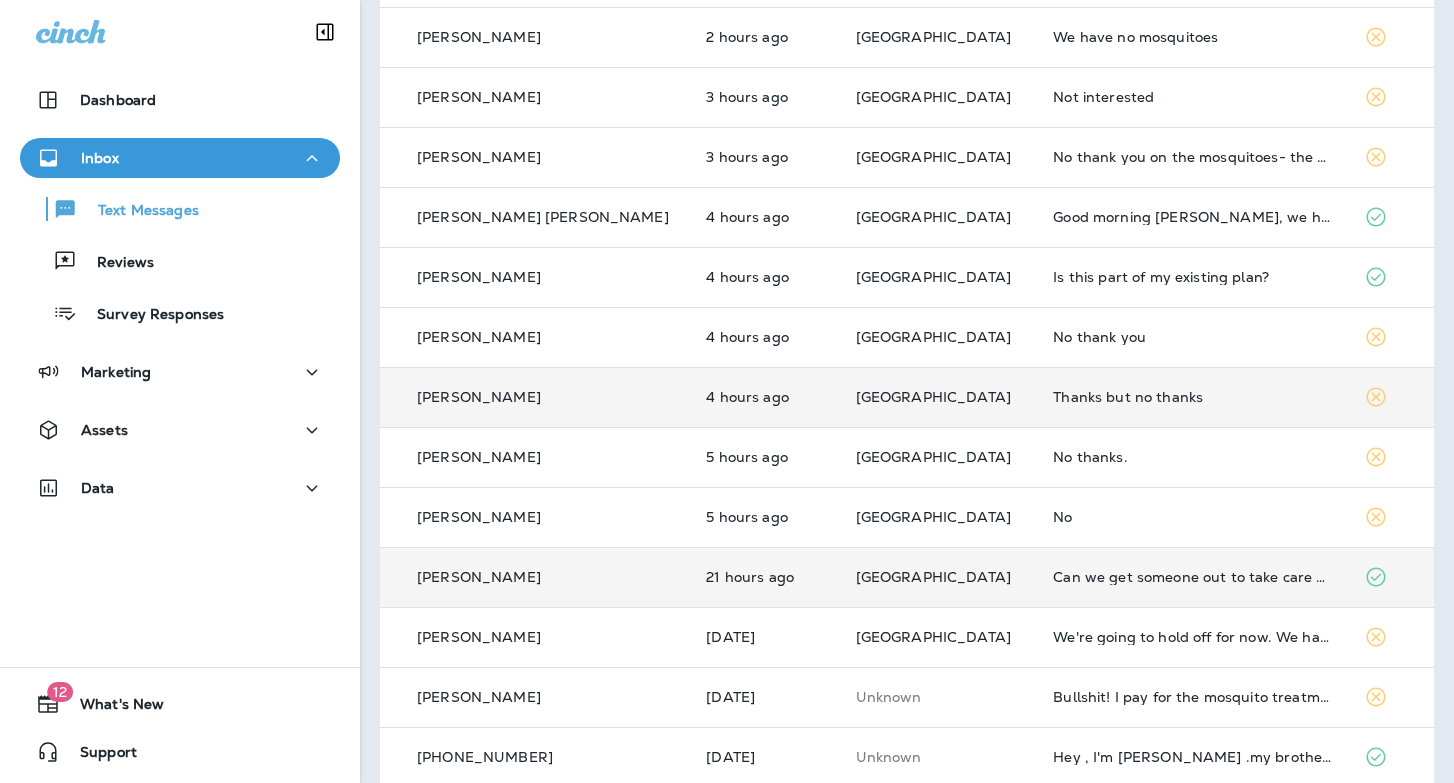 scroll, scrollTop: 430, scrollLeft: 0, axis: vertical 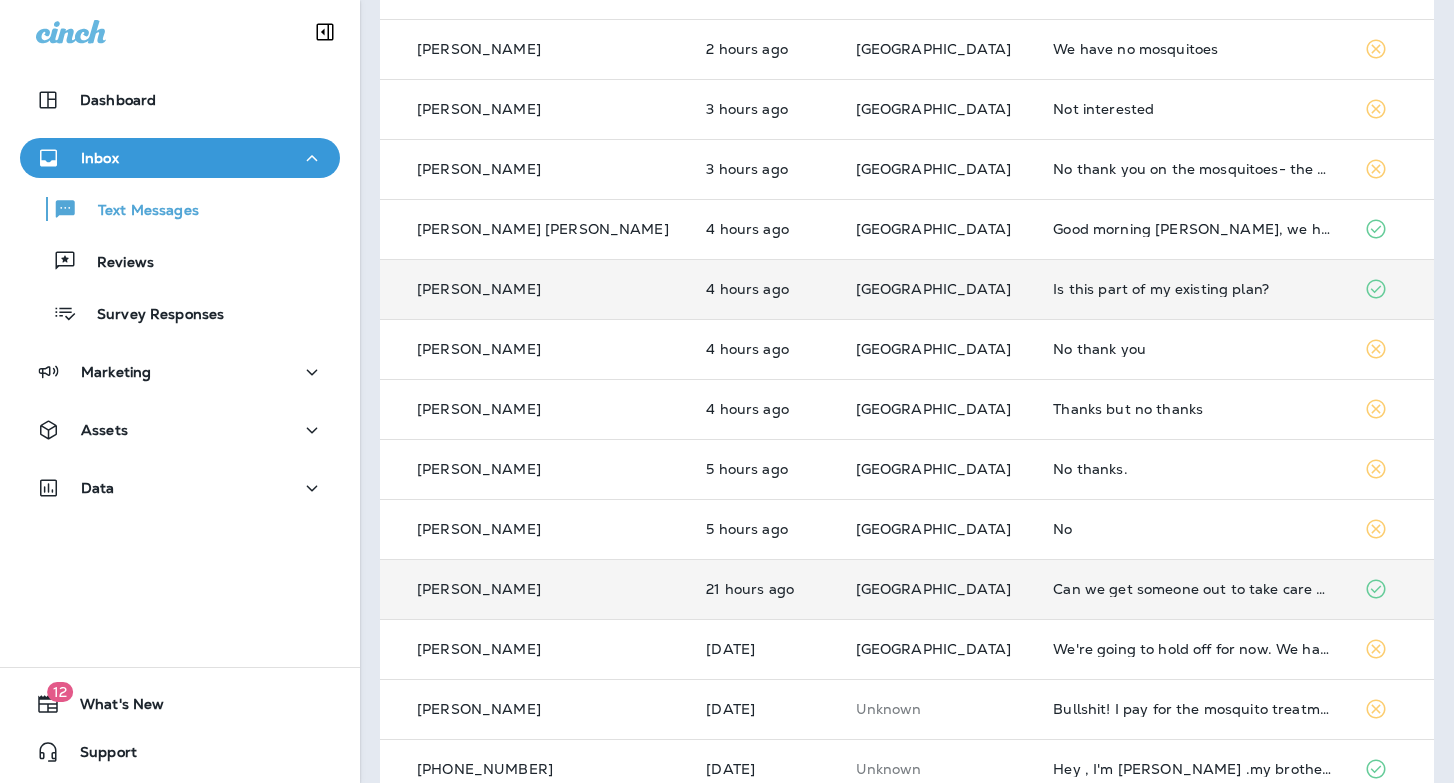 click on "Is this part of my existing plan?" at bounding box center (1192, 289) 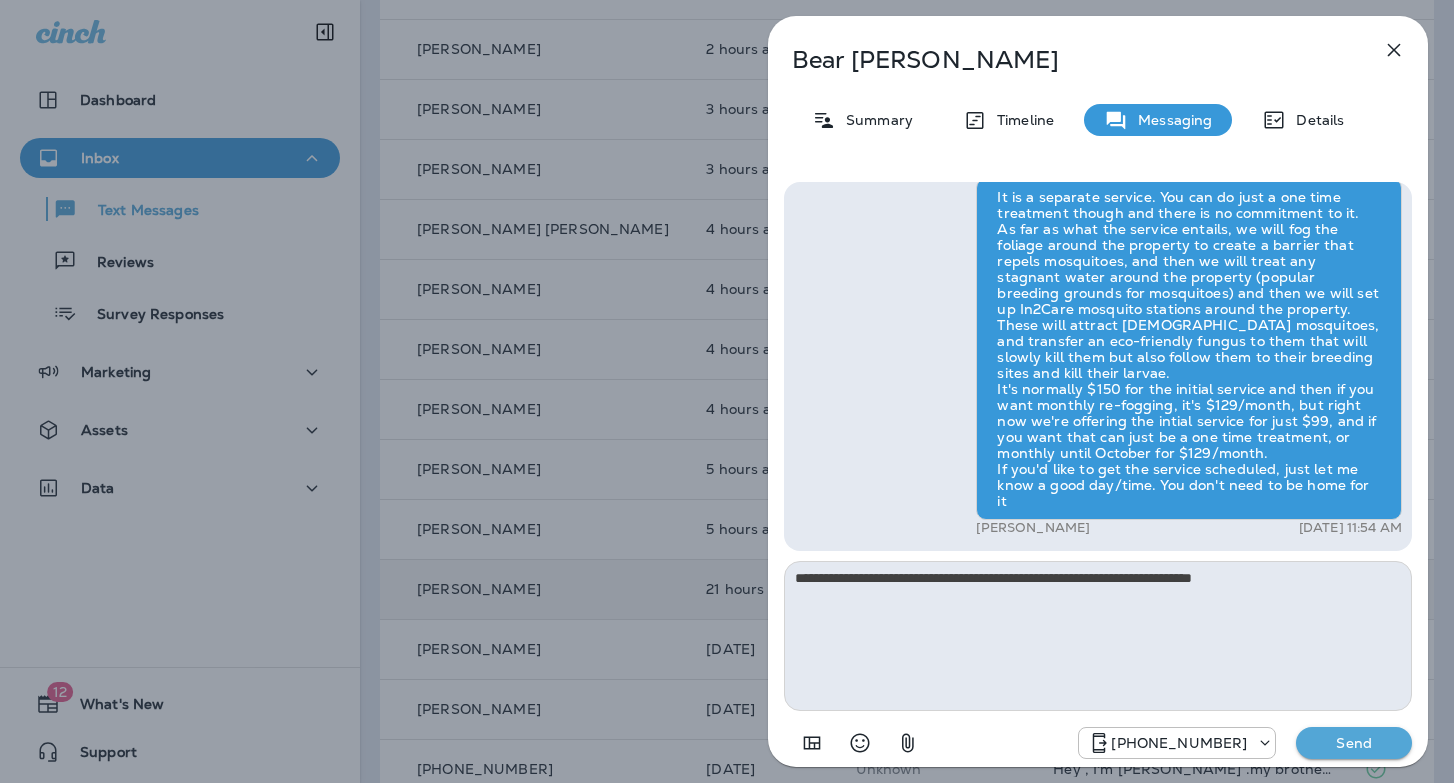 type on "**********" 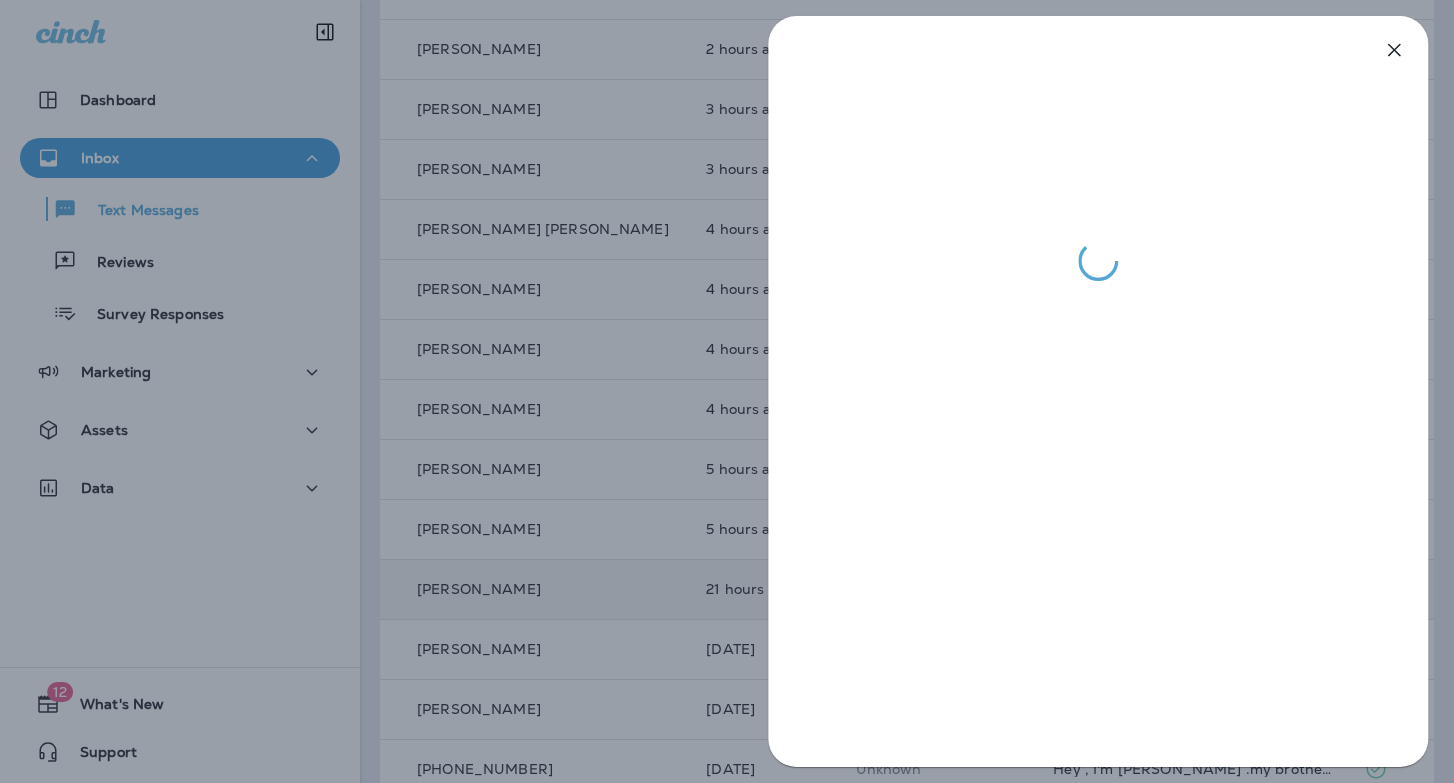 drag, startPoint x: 724, startPoint y: 606, endPoint x: 895, endPoint y: 587, distance: 172.05232 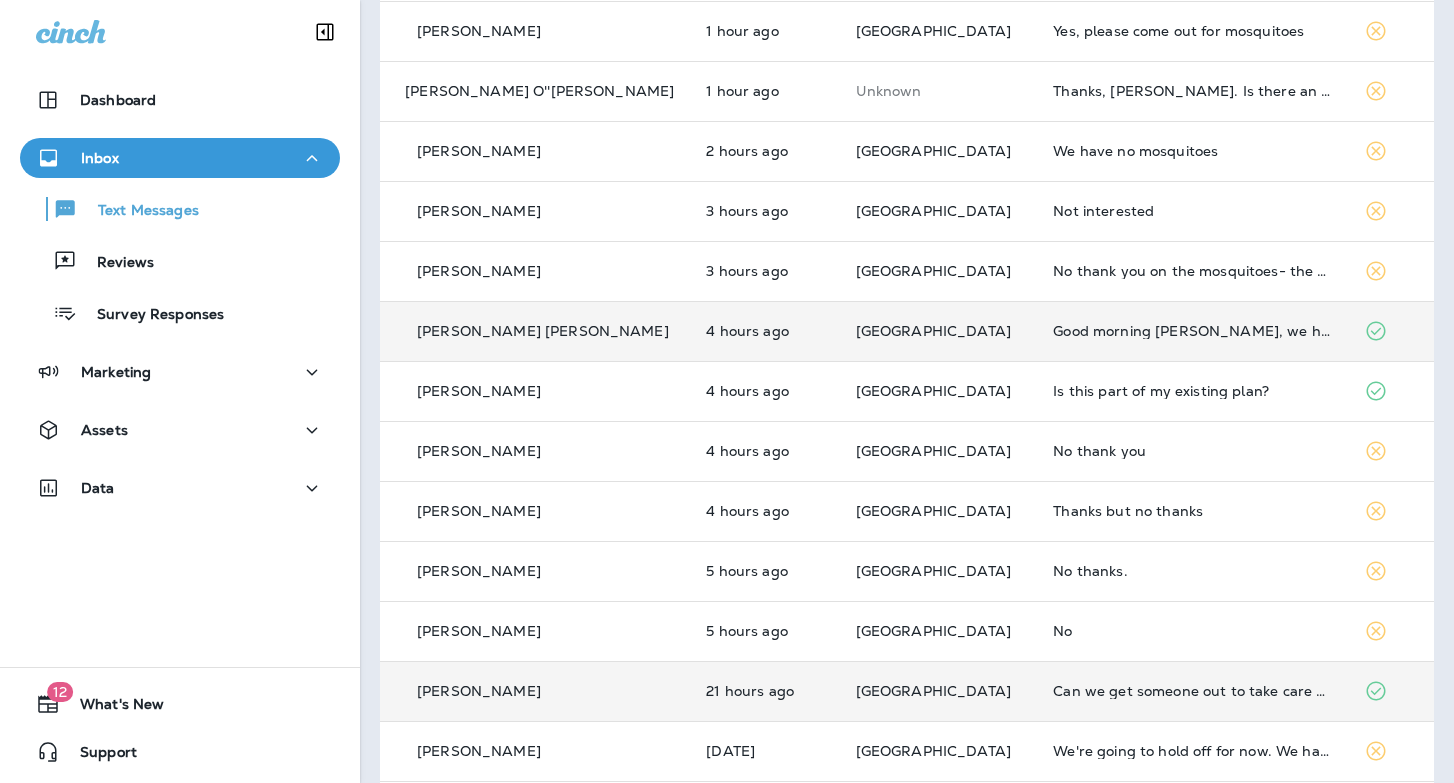 scroll, scrollTop: 308, scrollLeft: 0, axis: vertical 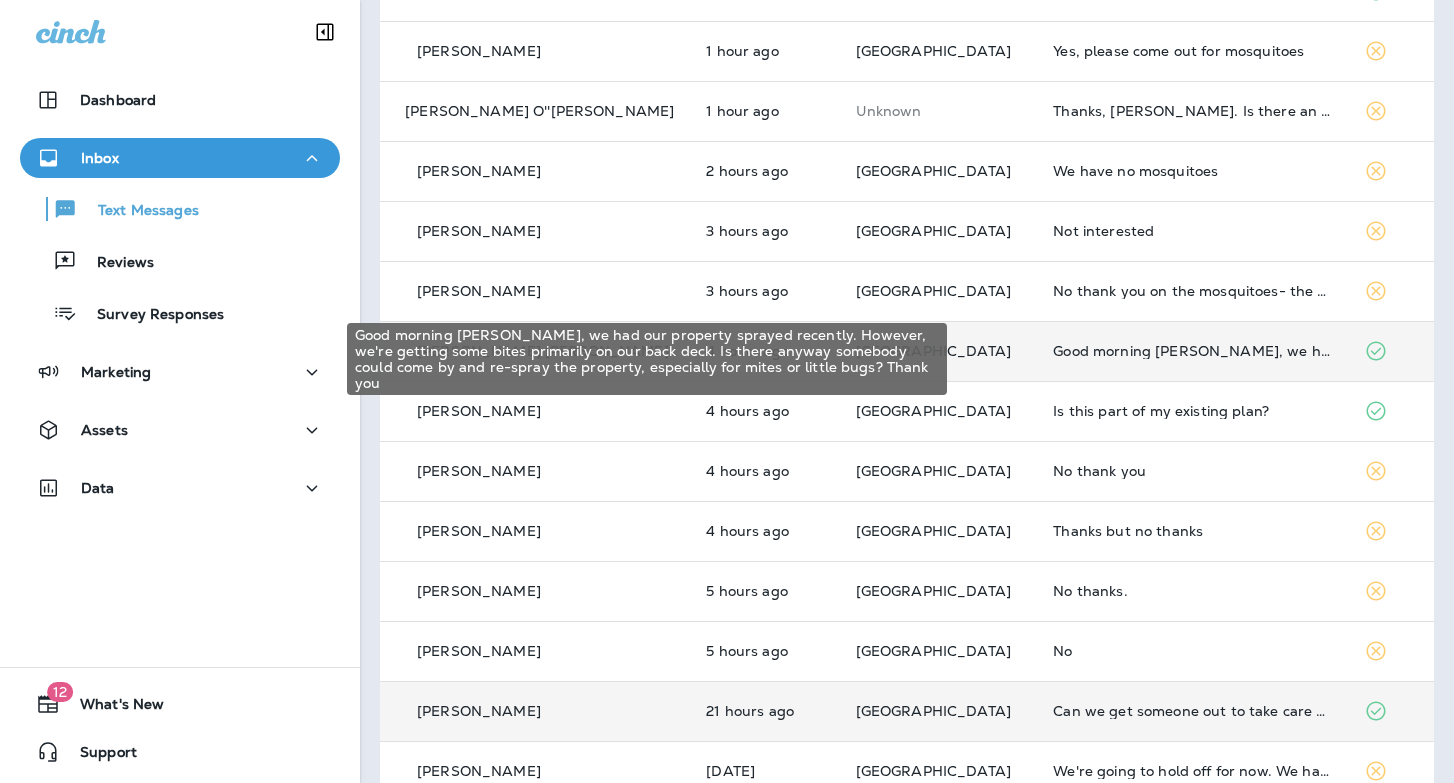 click on "Good morning [PERSON_NAME], we had our property sprayed recently. However, we're getting some bites primarily on our back deck. Is there anyway somebody could come by and re-spray the property, especially for mites or little bugs? Thank you" at bounding box center (1192, 351) 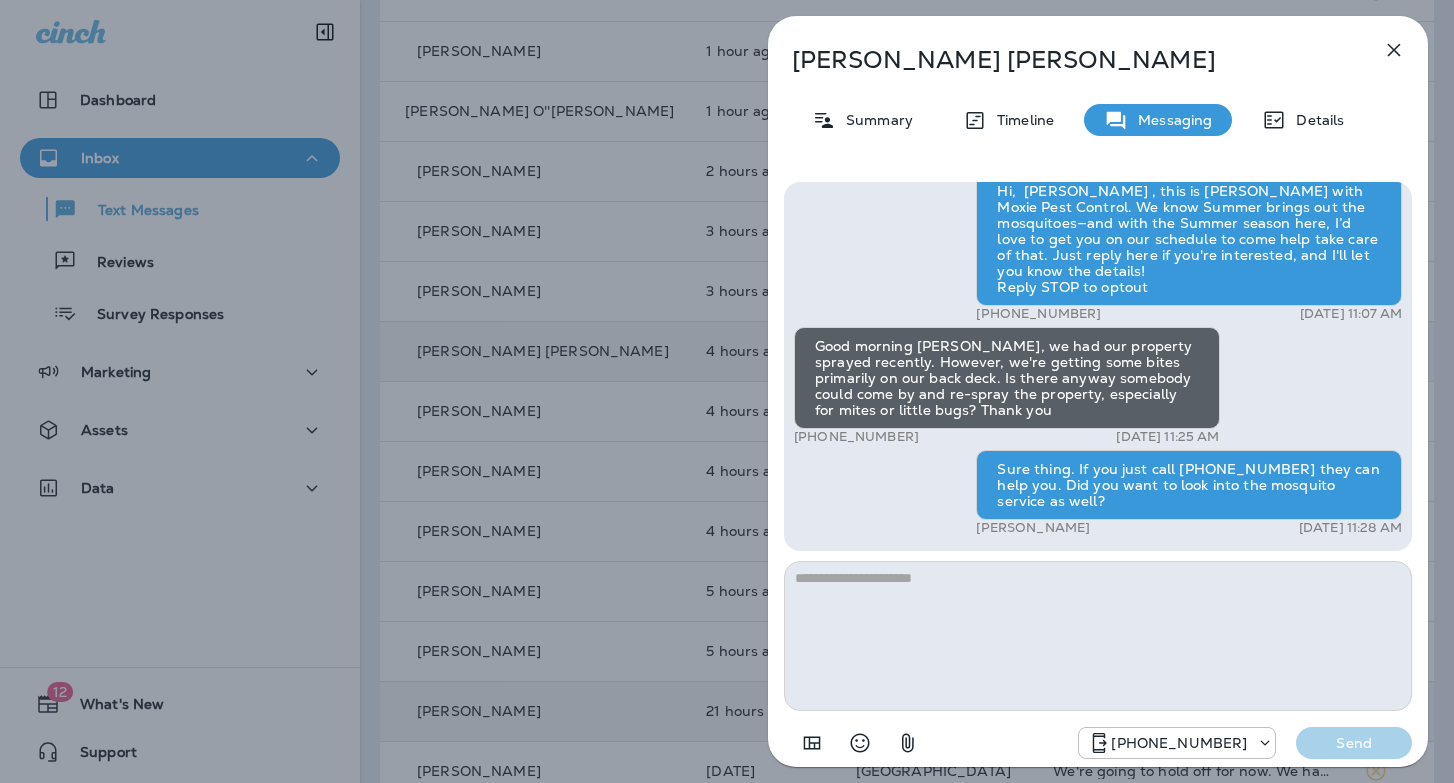 click on "[PERSON_NAME]   [PERSON_NAME] Summary   Timeline   Messaging   Details   Hi,  [PERSON_NAME] , this is [PERSON_NAME] with Moxie Pest Control. We know Summer brings out the mosquitoes—and with the Summer season here, I’d love to get you on our schedule to come help take care of that. Just reply here if you're interested, and I'll let you know the details!
Reply STOP to optout +18174823792 [DATE] 11:07 AM Good morning [PERSON_NAME], we had our property sprayed recently. However, we're getting some bites primarily on our back deck. Is there anyway somebody could come by and re-spray the property, especially for mites or little bugs? Thank you +1 (719) 439-2701 [DATE] 11:25 AM Sure thing. If you just call [PHONE_NUMBER] they can help you. Did you want to look into the mosquito service as well? [PERSON_NAME] [DATE] 11:28 AM [PHONE_NUMBER] Send" at bounding box center (727, 391) 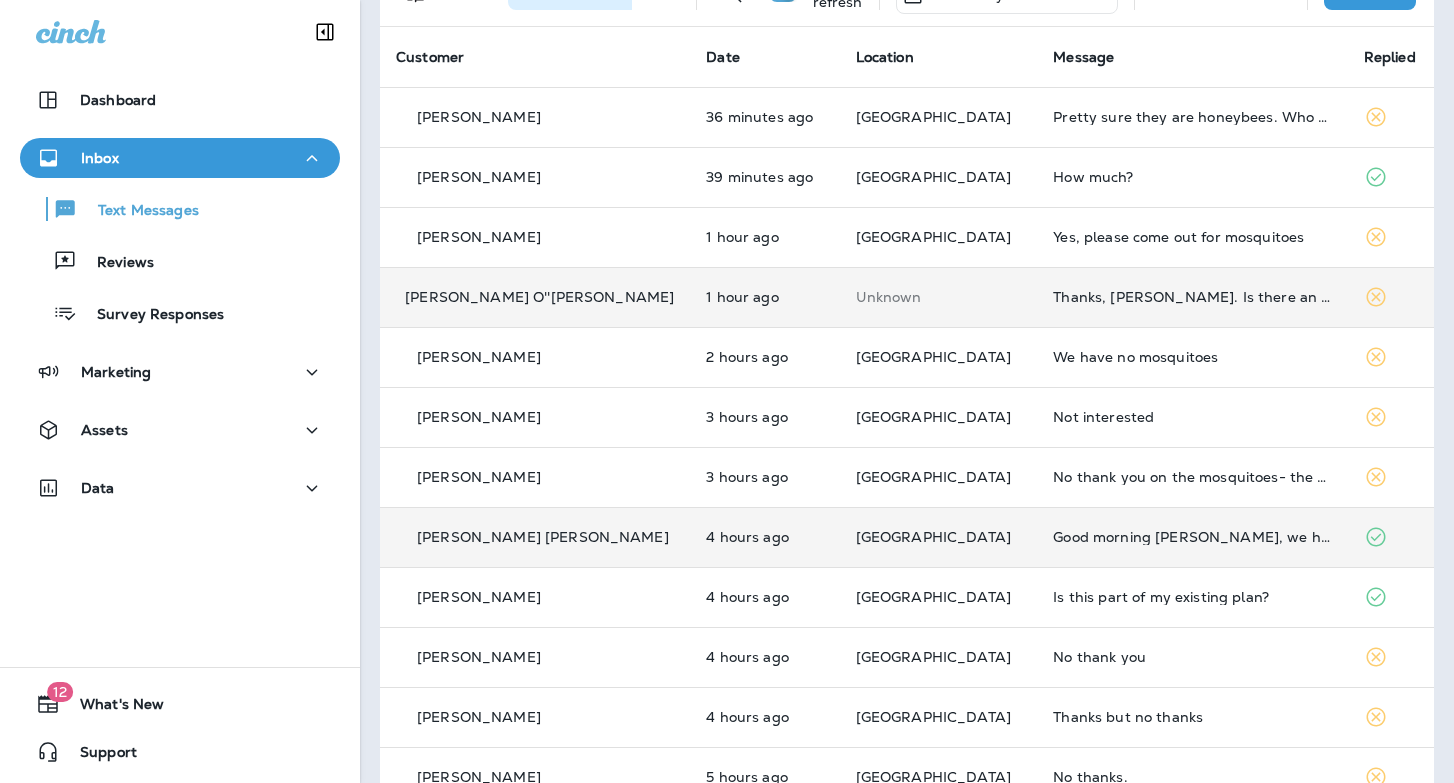 scroll, scrollTop: 113, scrollLeft: 0, axis: vertical 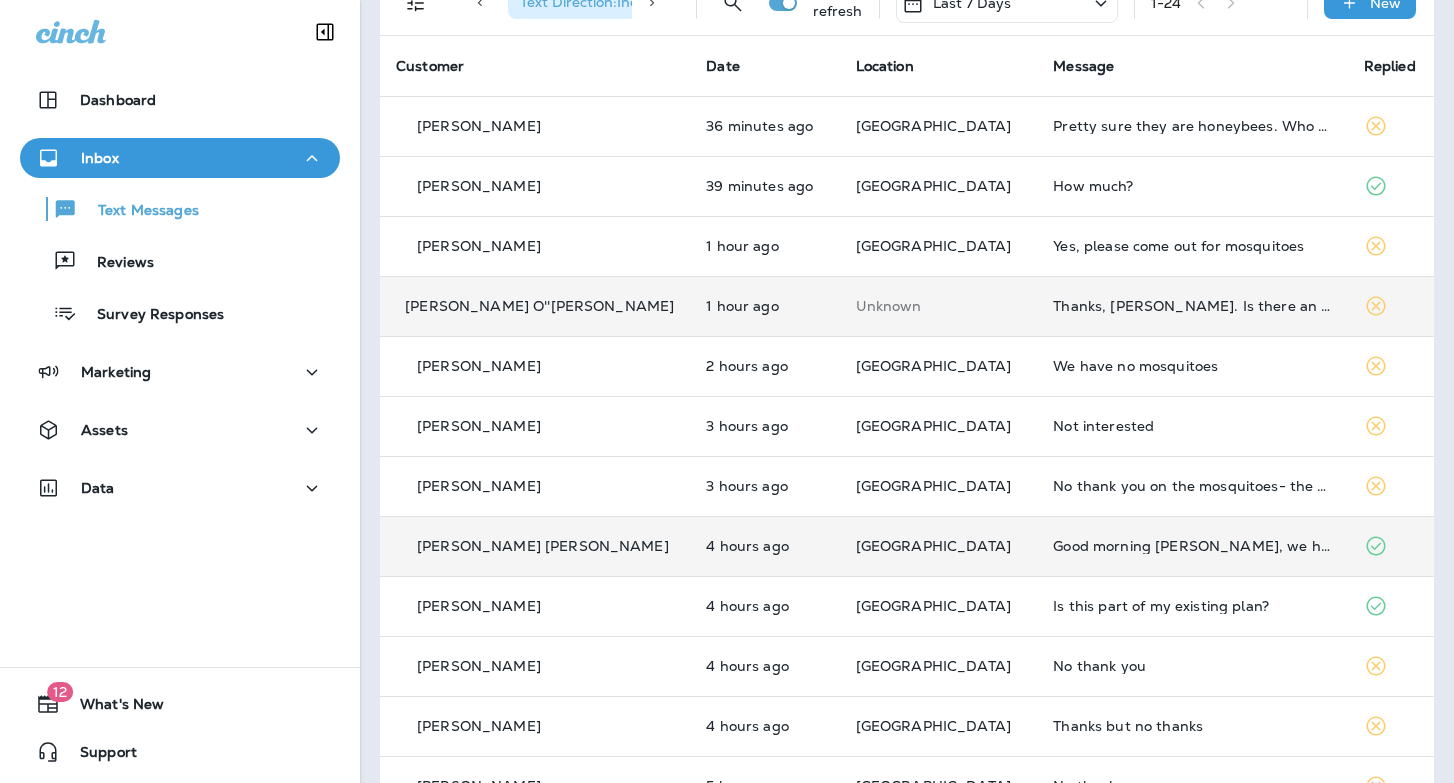 click on "Thanks, [PERSON_NAME]. Is there an additional charge for this? Your folks sprayed here last week (routine quarterly). Don't know if their treatment targets mosquitoes.  [PERSON_NAME]" at bounding box center (1192, 306) 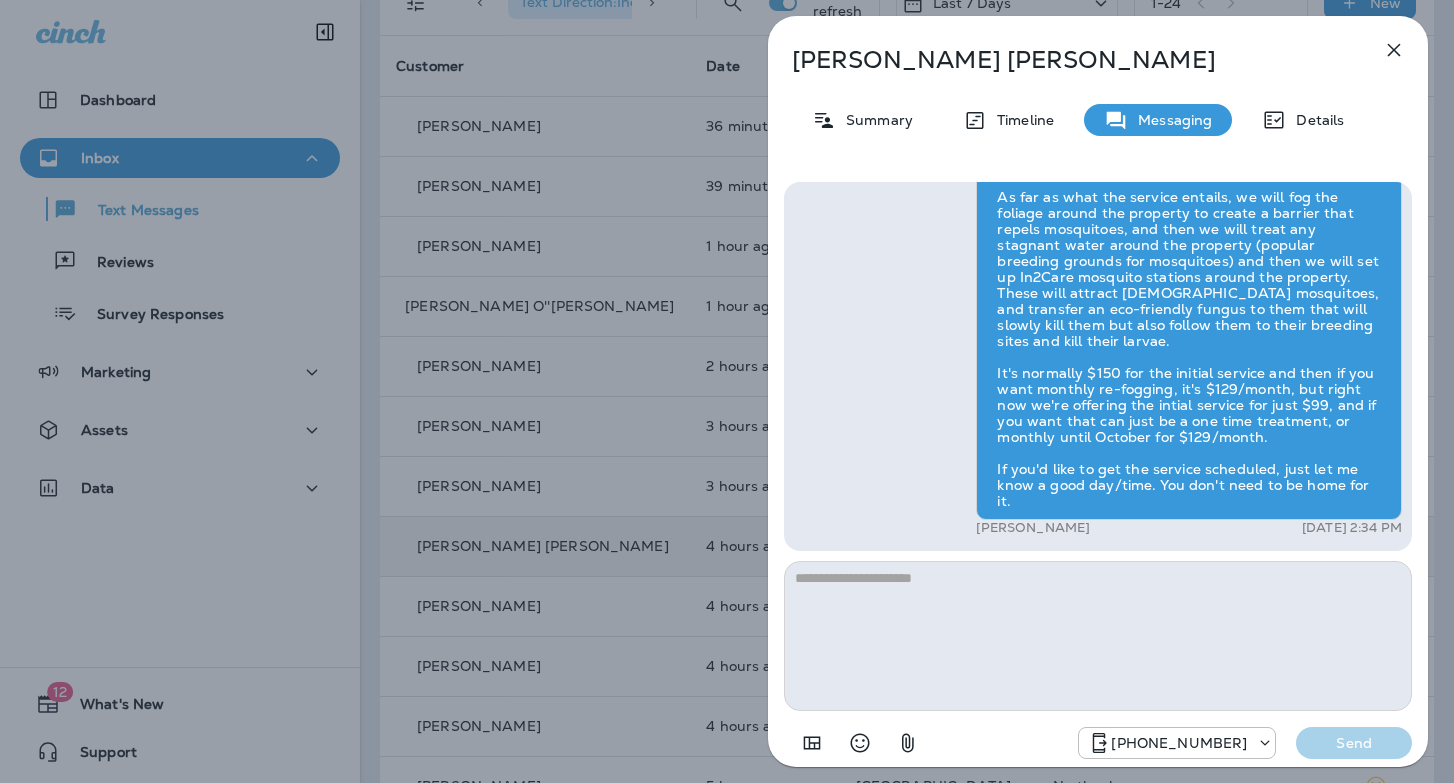 type on "**********" 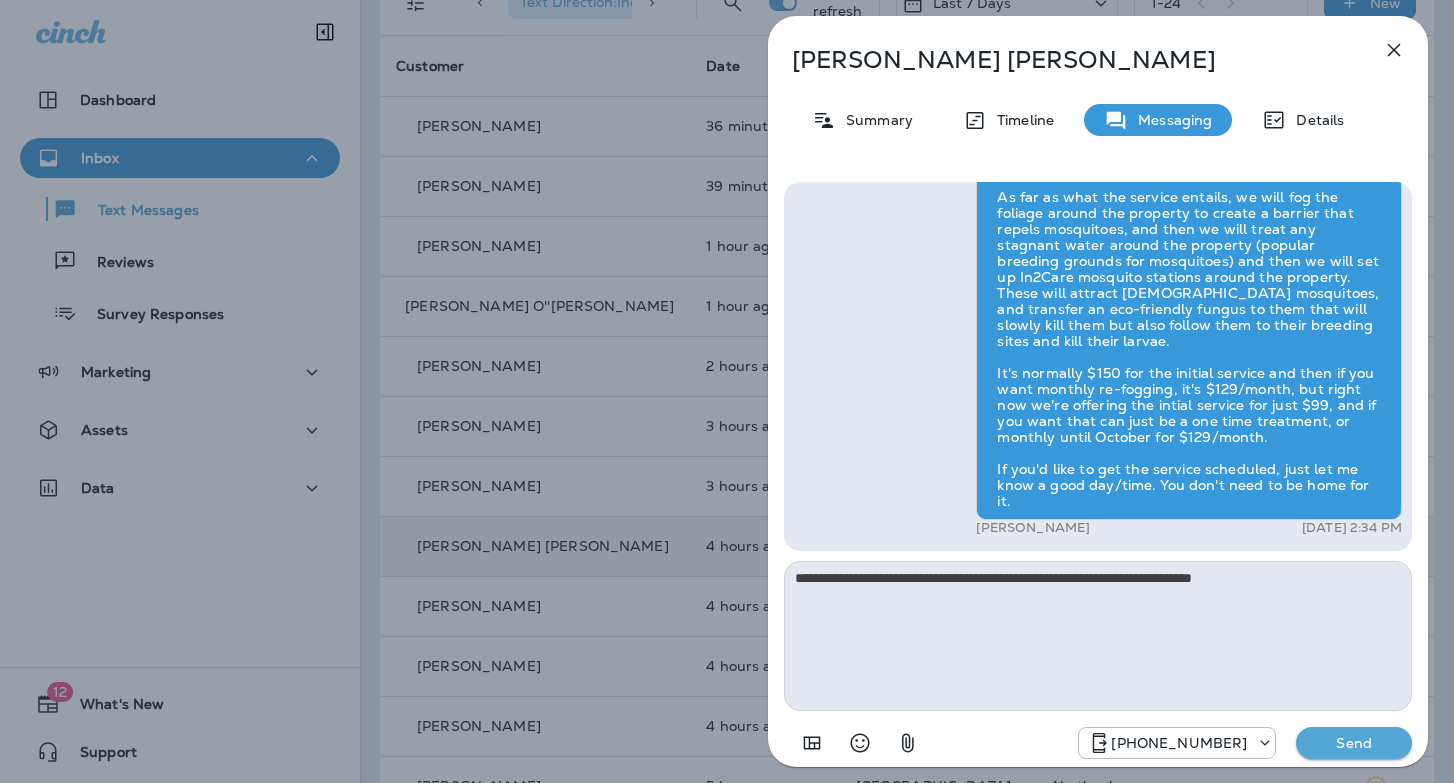 click 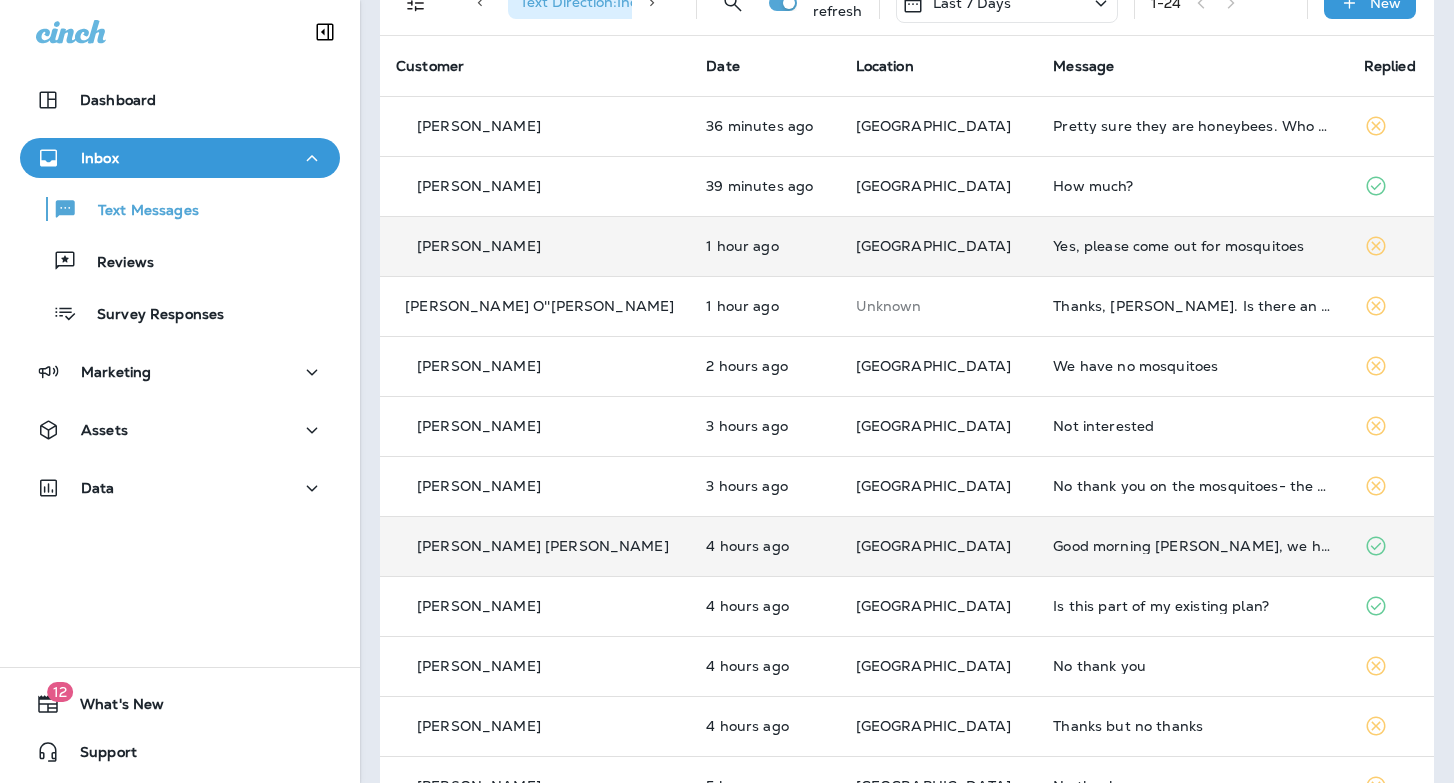 click on "Yes, please come out for mosquitoes" at bounding box center (1192, 246) 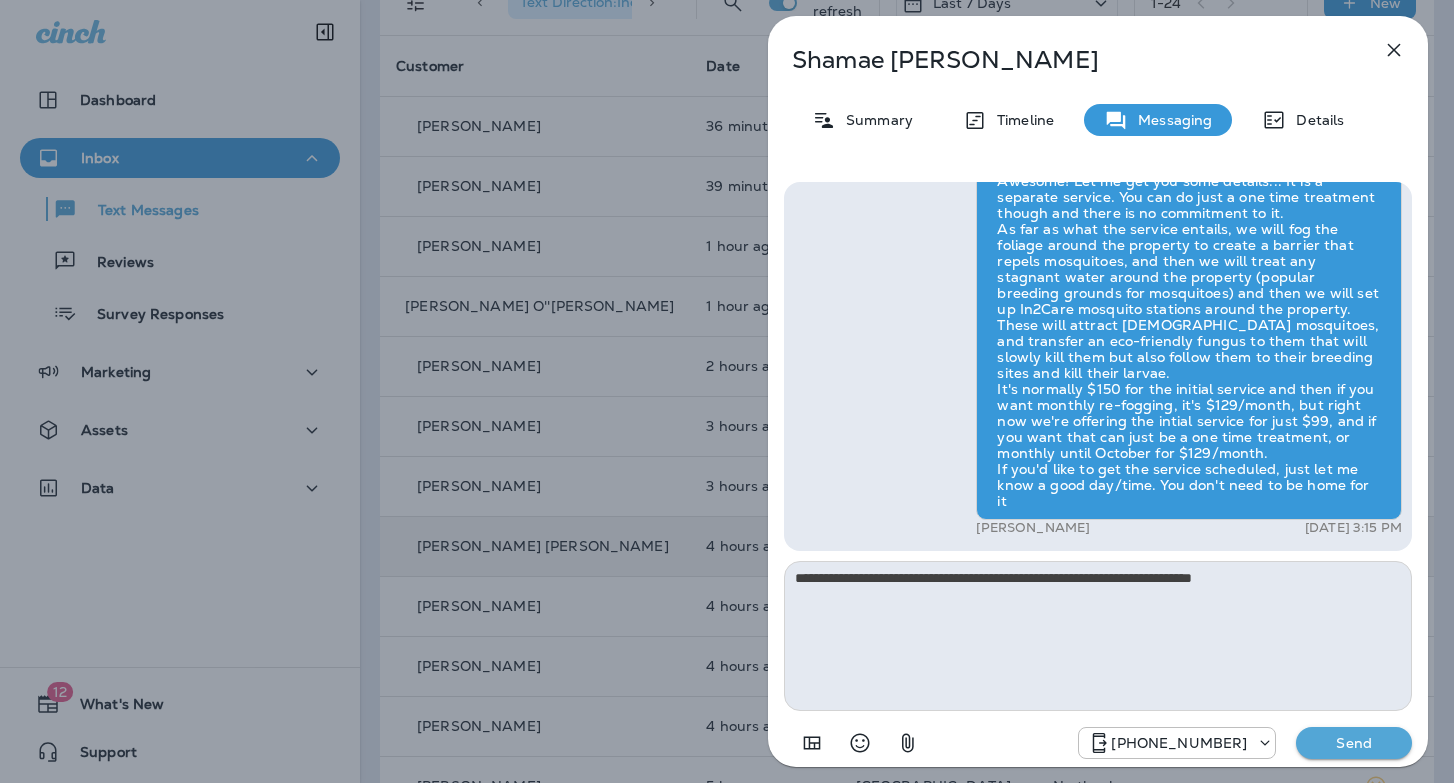 type on "**********" 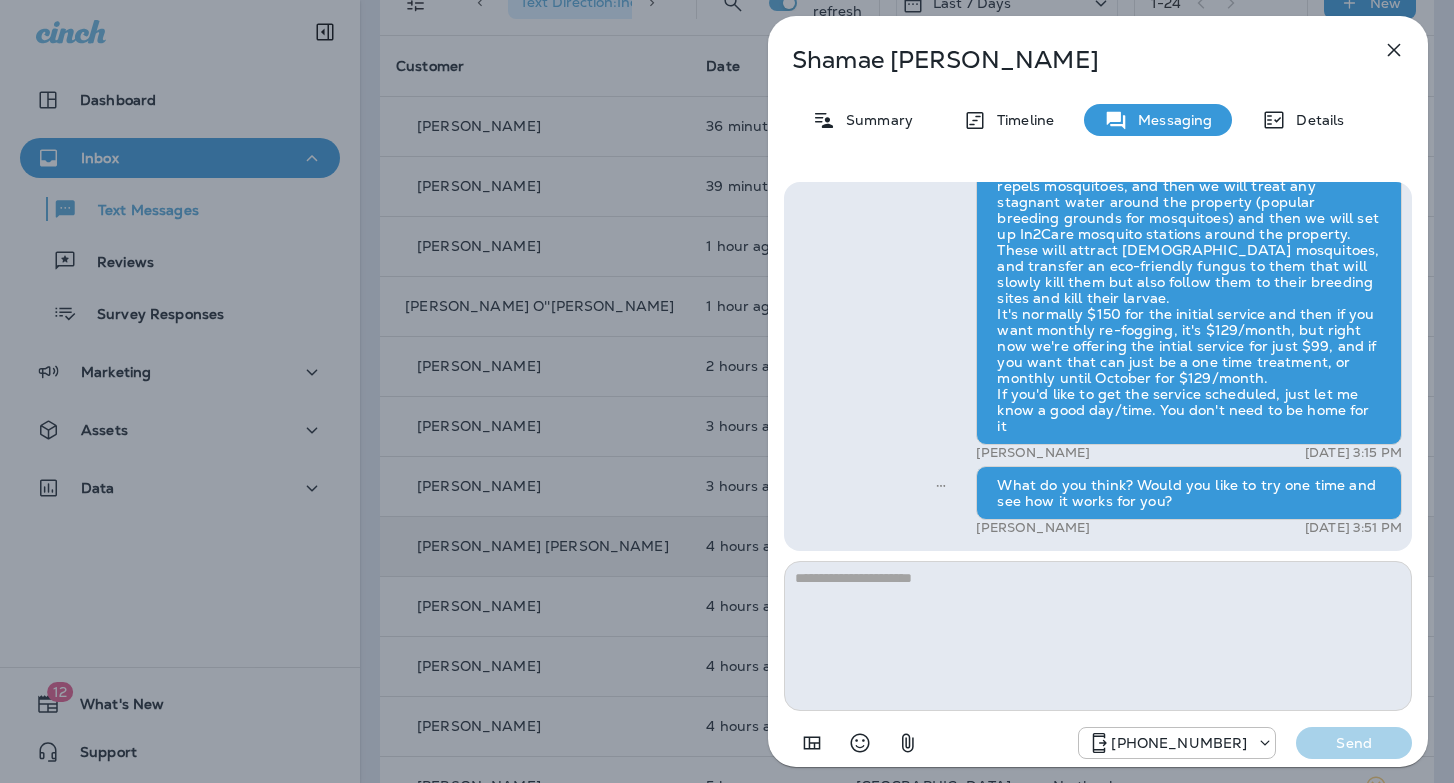 click on "[PERSON_NAME] Summary   Timeline   Messaging   Details   Hi,  [PERSON_NAME] , this is [PERSON_NAME] with Moxie Pest Control. We know Summer brings out the mosquitoes—and with the Summer season here, I’d love to get you on our schedule to come help take care of that. Just reply here if you're interested, and I'll let you know the details!
Reply STOP to optout +18174823792 [DATE] 11:05 AM Yes, please come out for mosquitoes  +1 (720) 224-5707 [DATE] 2:33 PM [PERSON_NAME] [DATE] 3:15 PM   What do you think? Would you like to try one time and see how it works for you? [PERSON_NAME] [DATE] 3:51 PM [PHONE_NUMBER] Send" at bounding box center [727, 391] 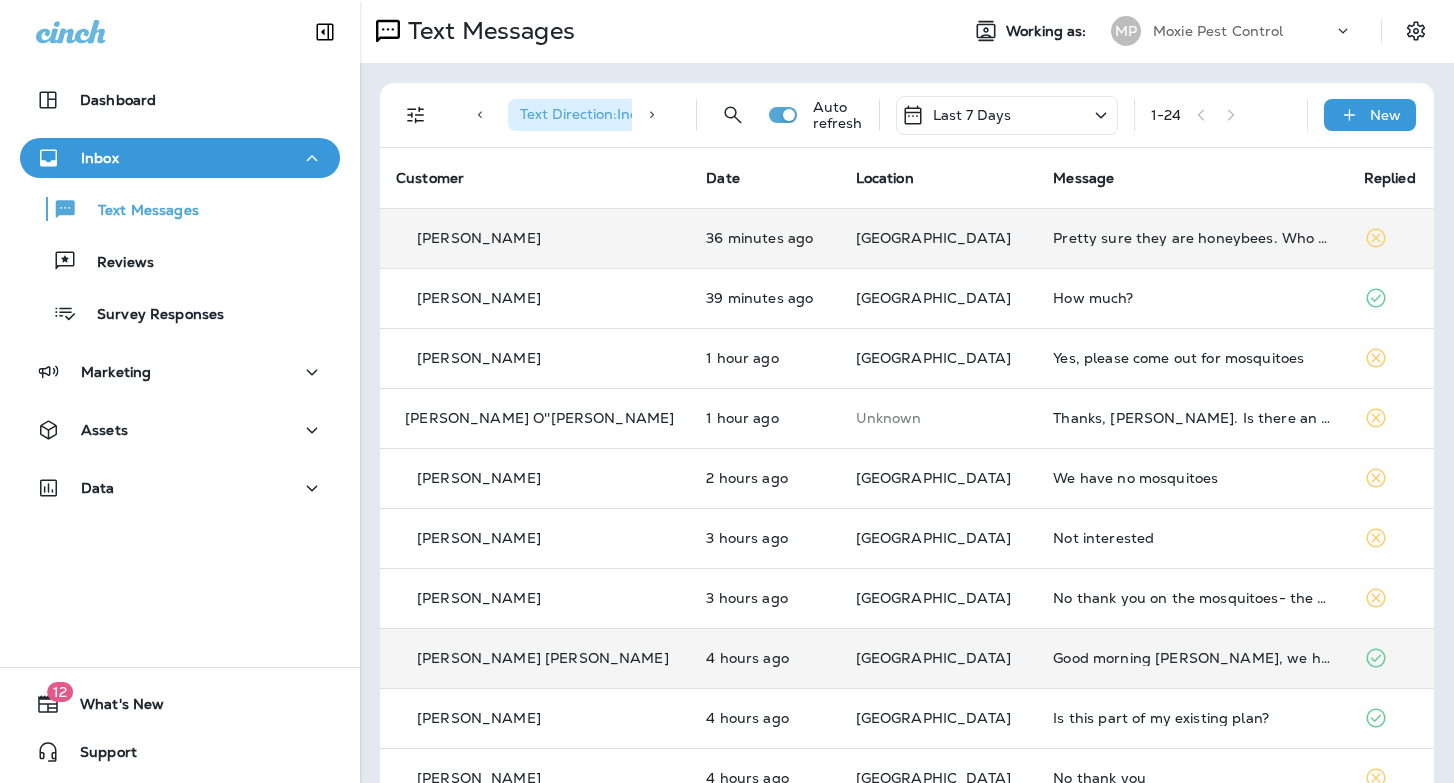 scroll, scrollTop: 0, scrollLeft: 0, axis: both 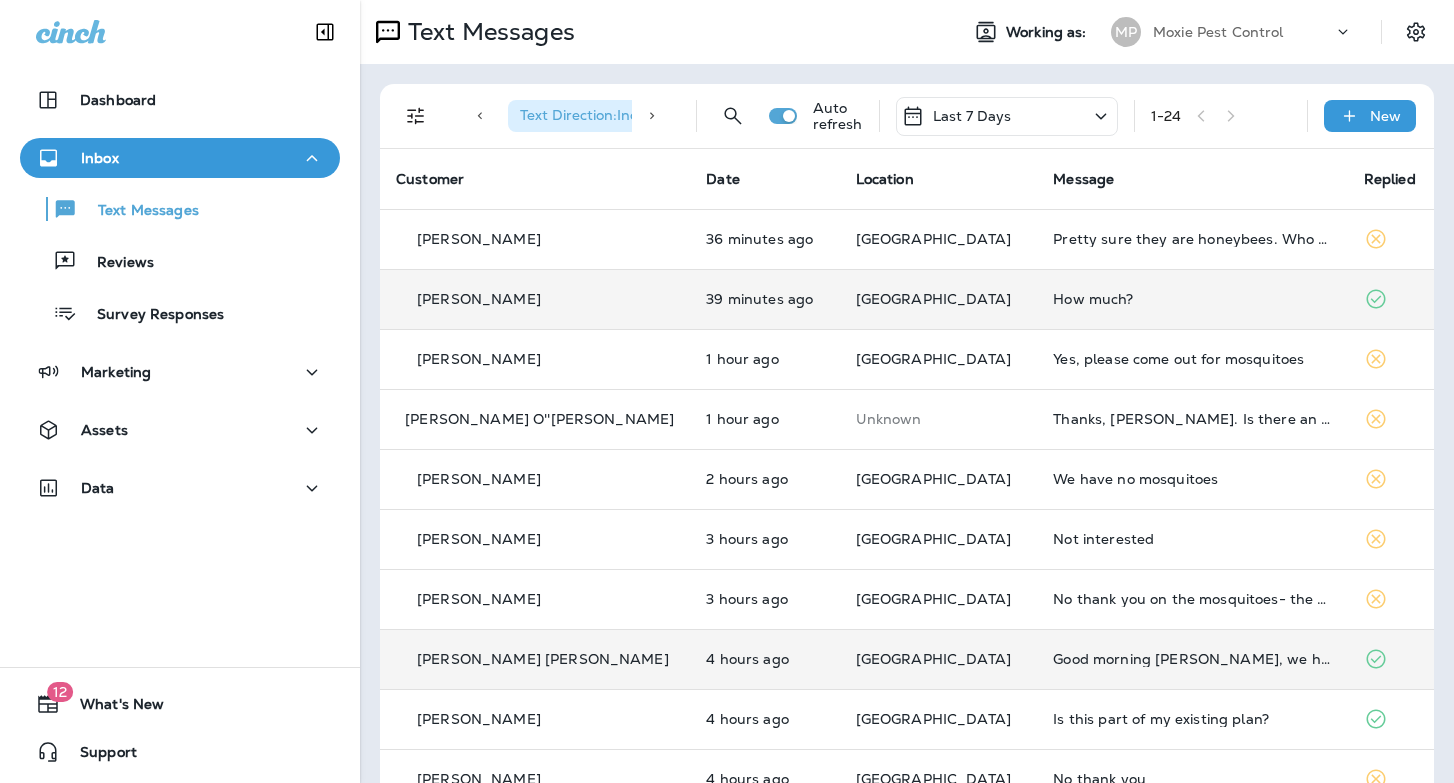 click on "How much?" at bounding box center (1192, 299) 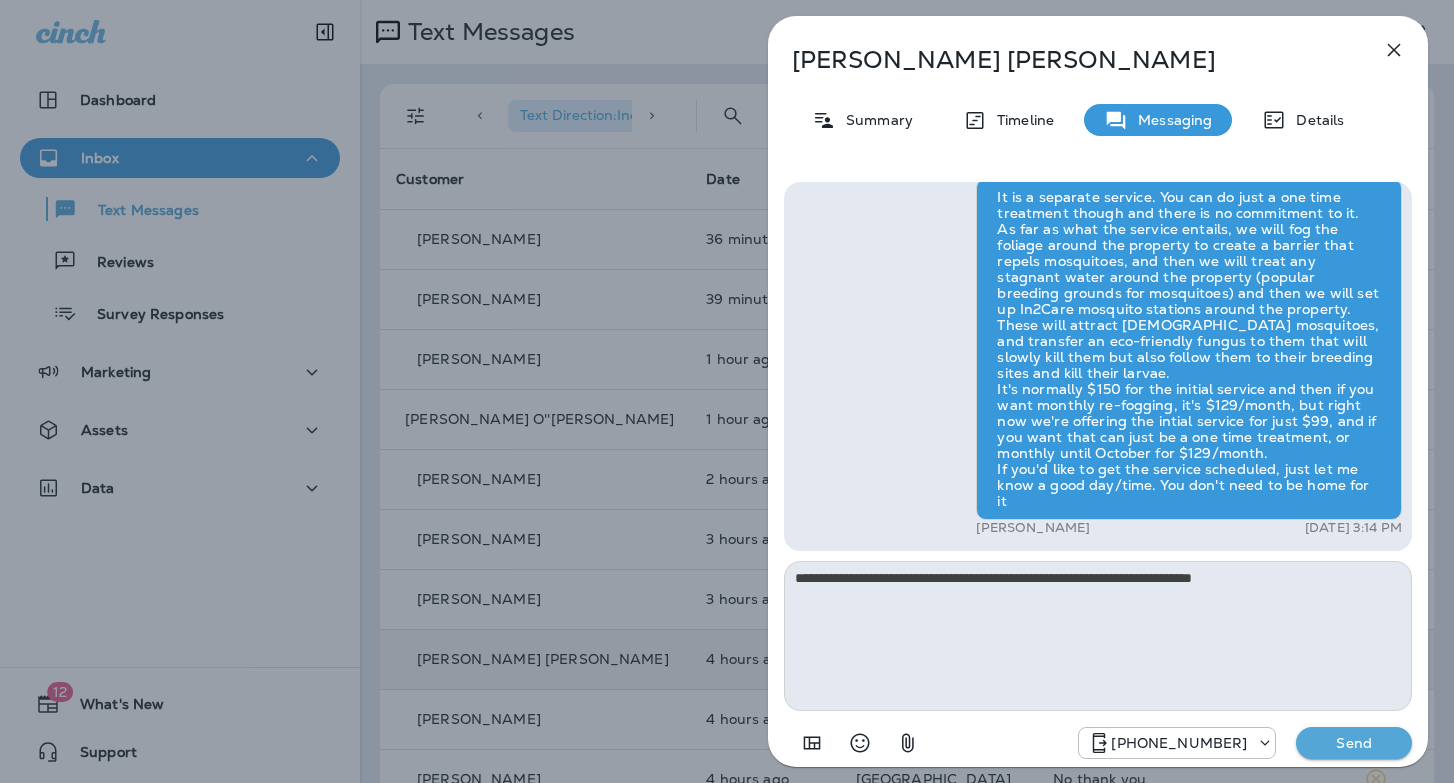 type on "**********" 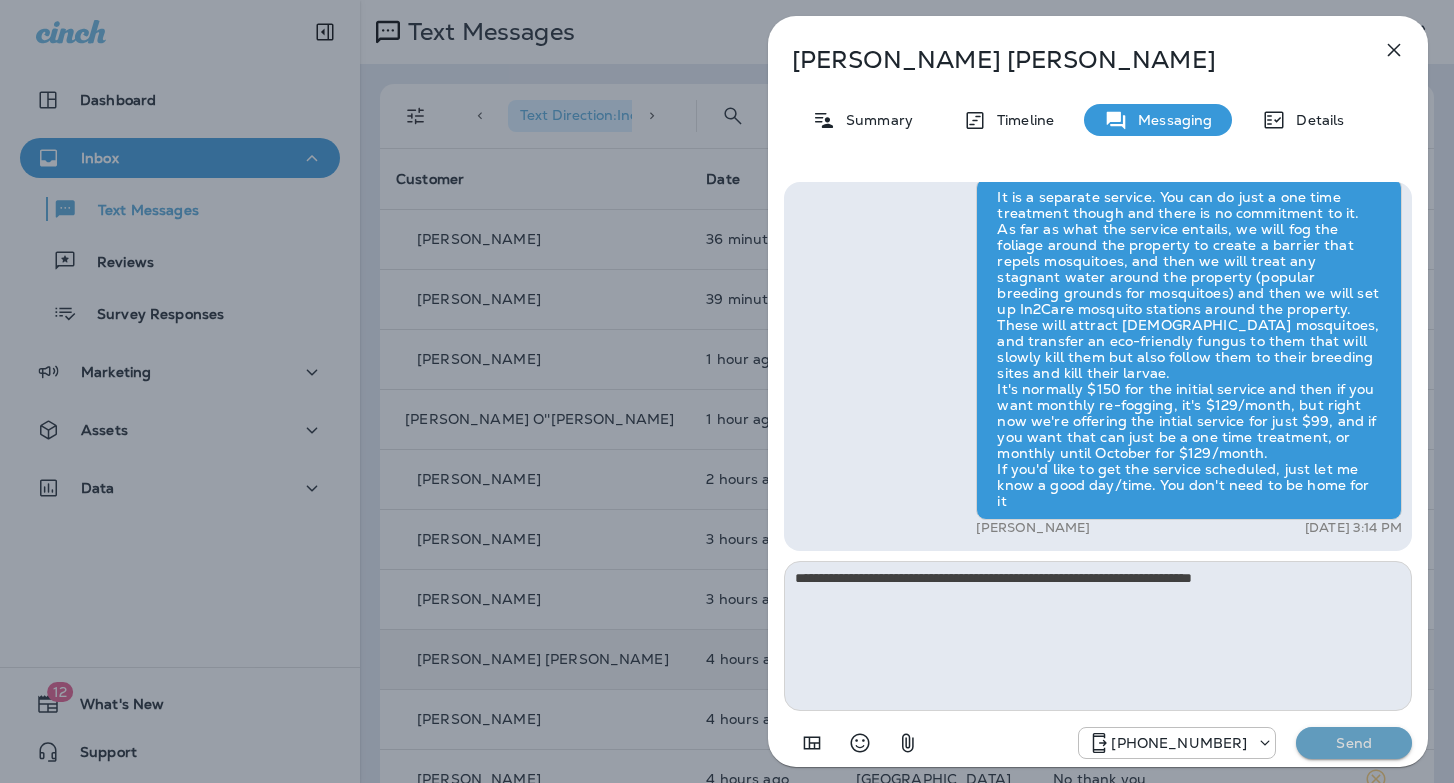 click on "Send" at bounding box center [1354, 743] 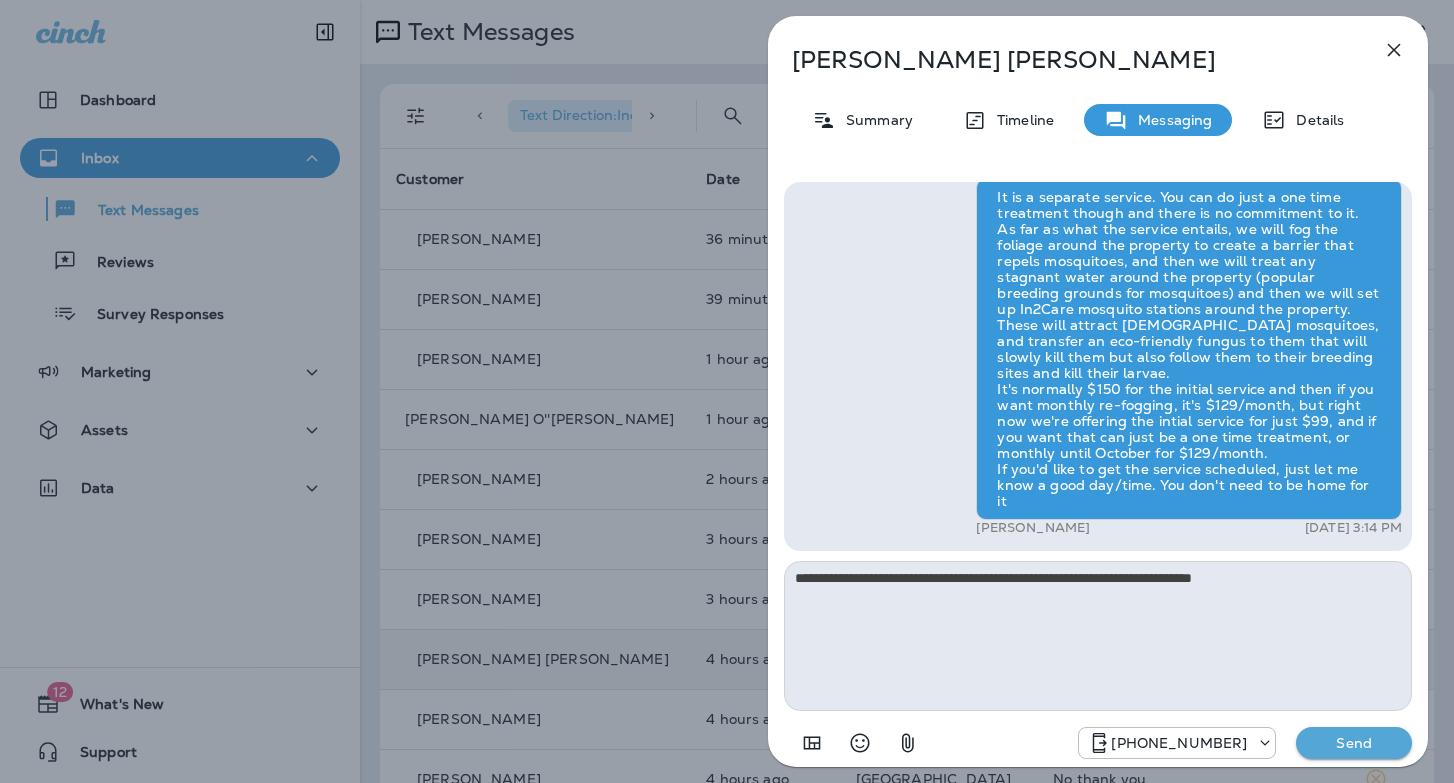 type 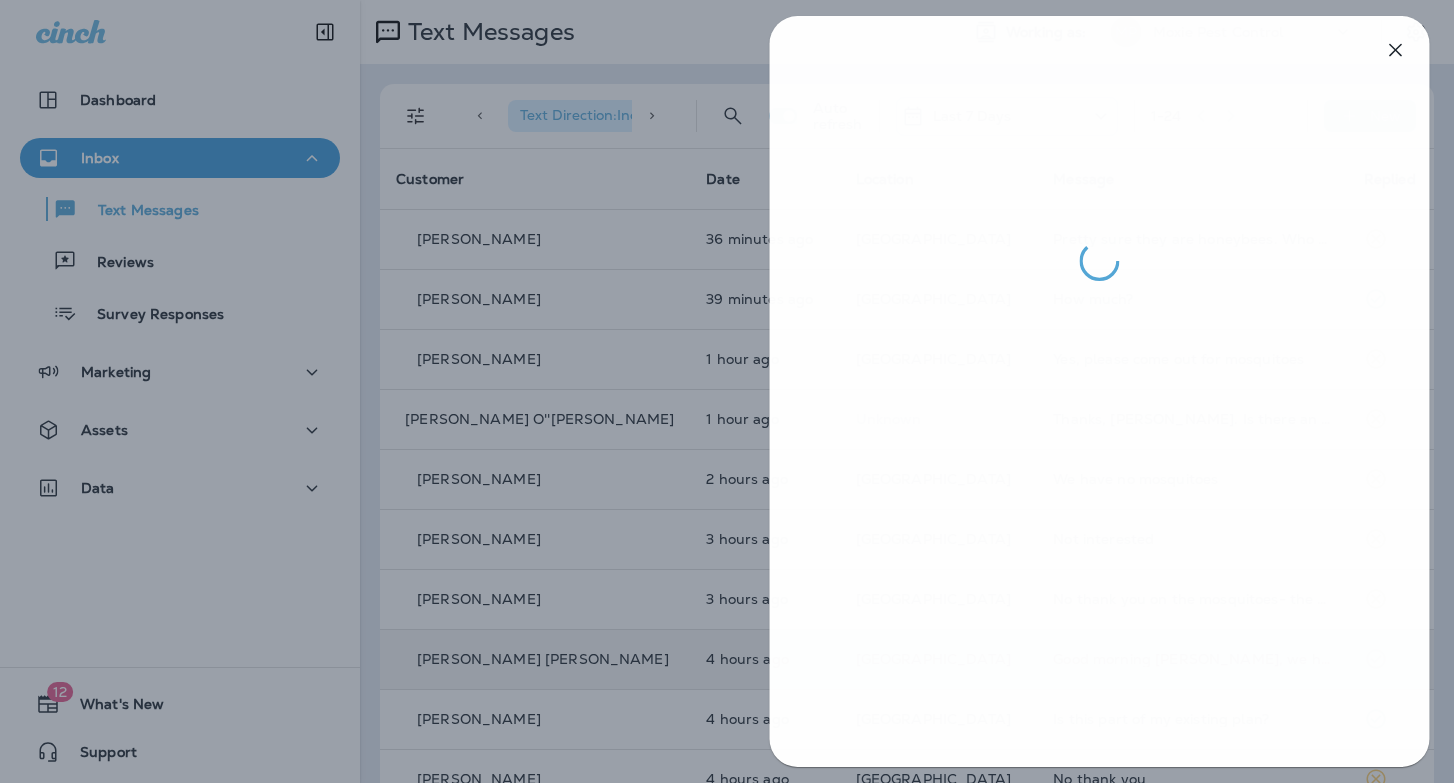 click at bounding box center (728, 391) 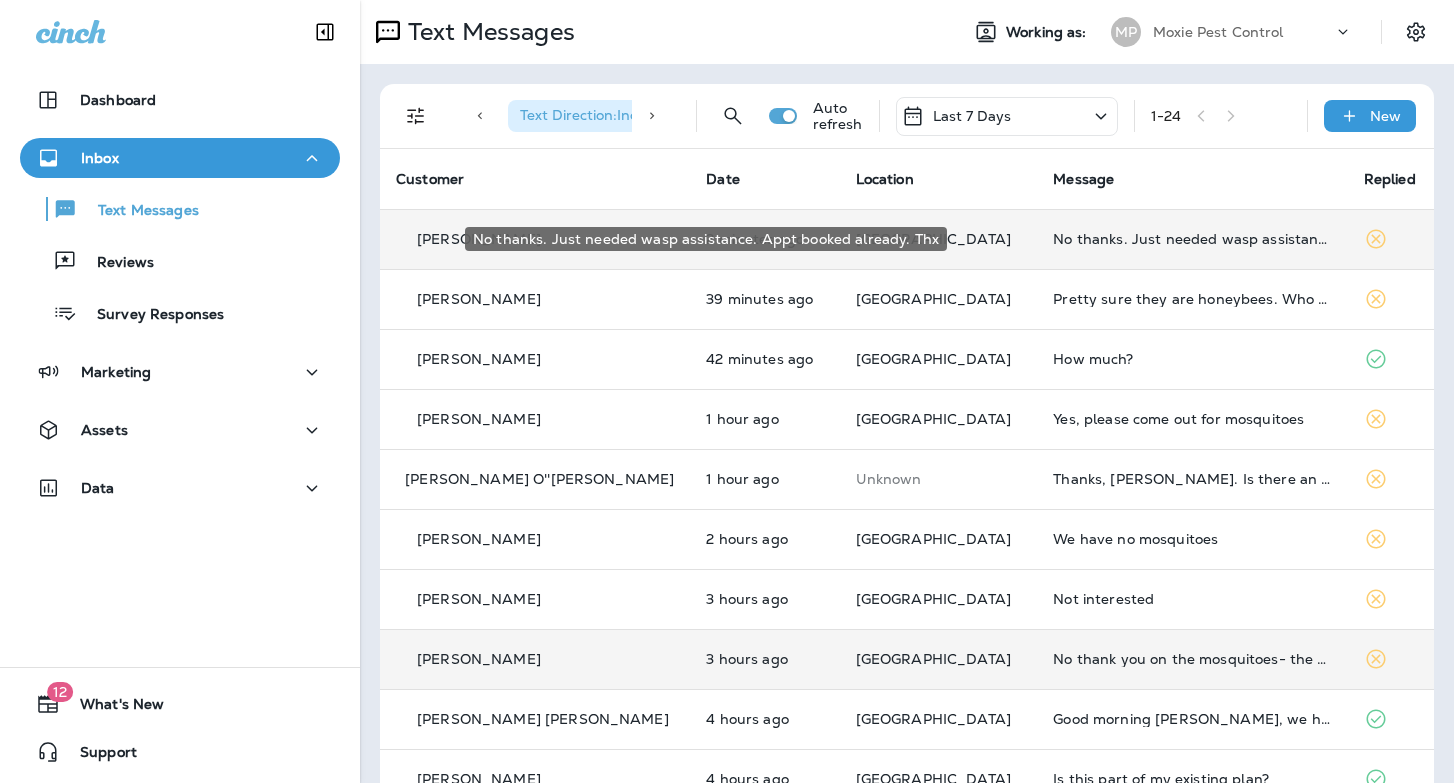 click on "No thanks. Just needed wasp assistance. Appt booked already. Thx" at bounding box center [1192, 239] 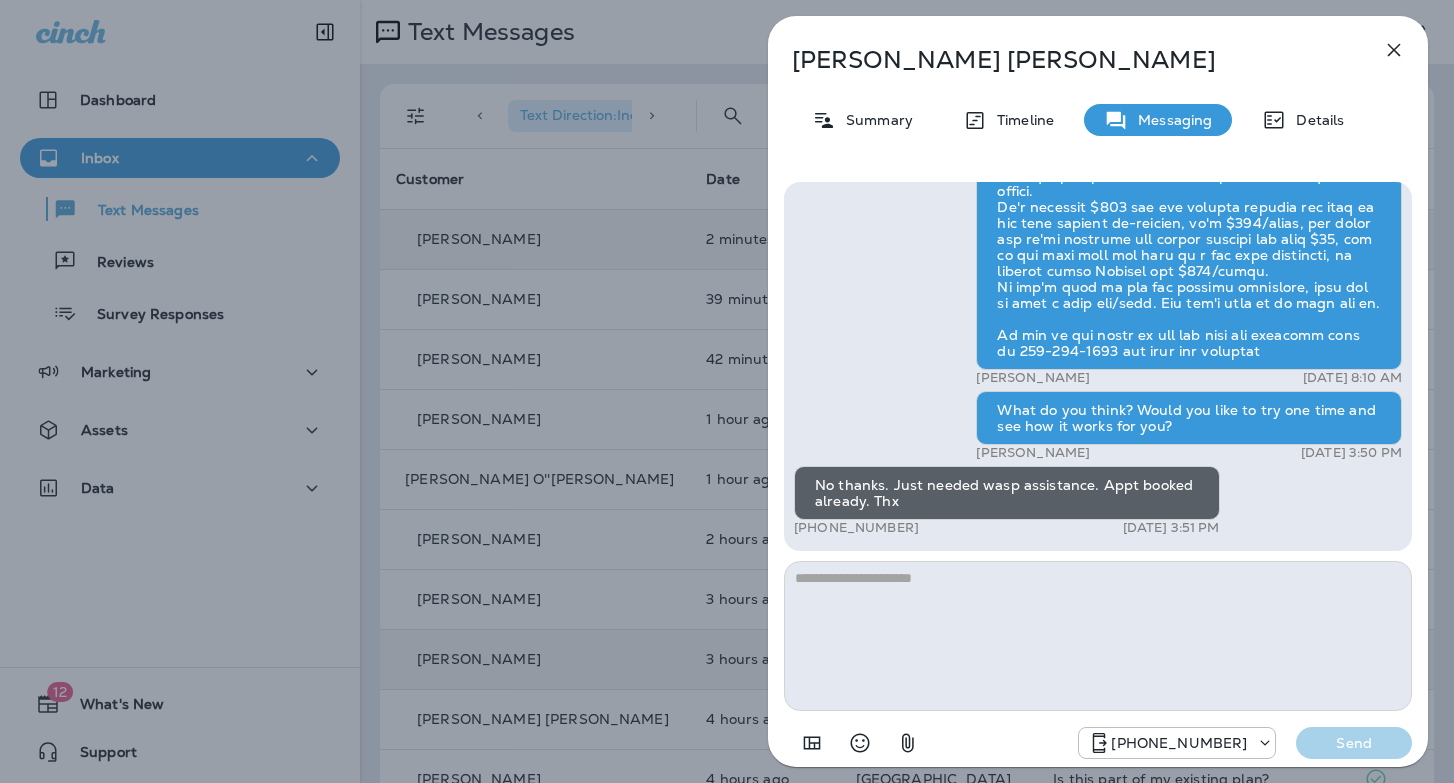 click 